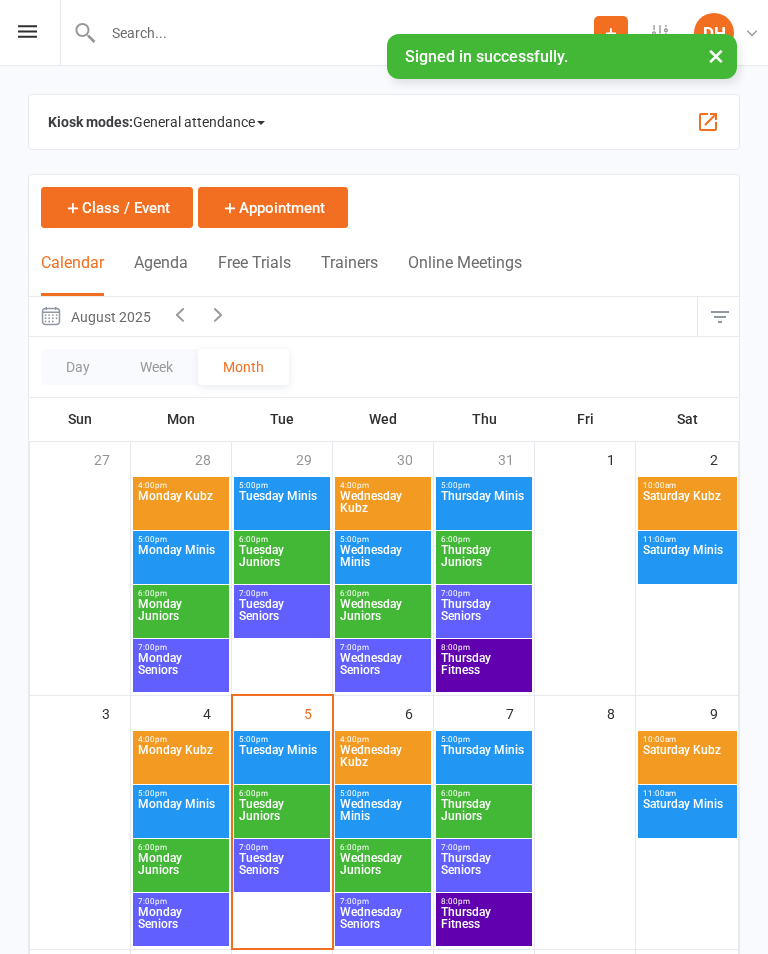 scroll, scrollTop: 0, scrollLeft: 0, axis: both 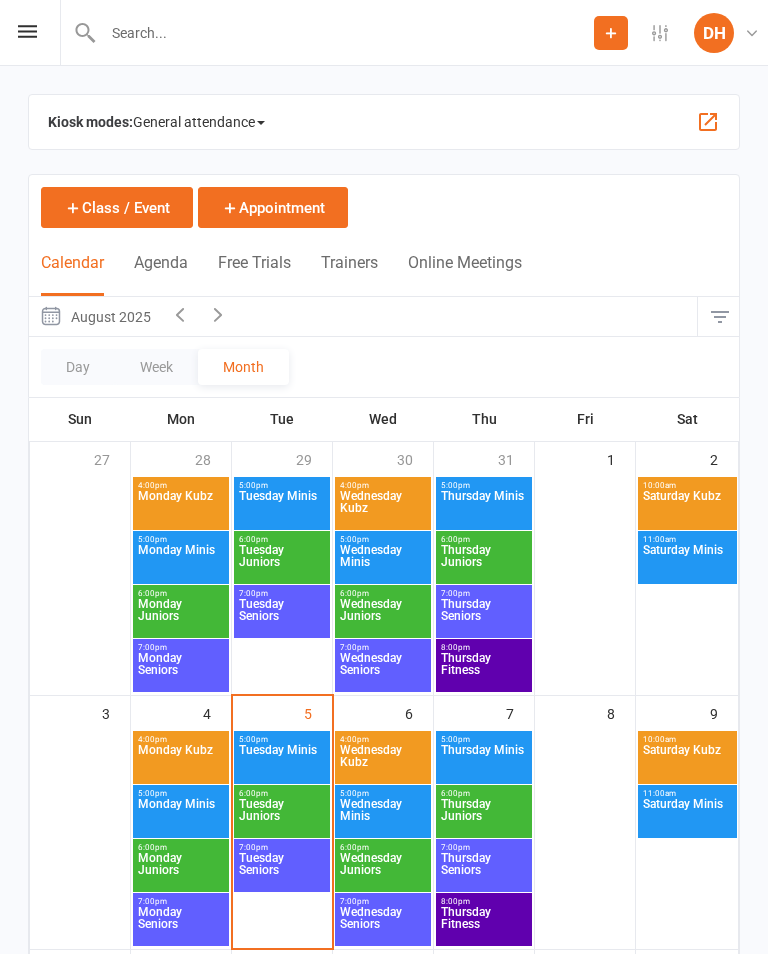 click on "Tuesday Juniors" at bounding box center (282, 816) 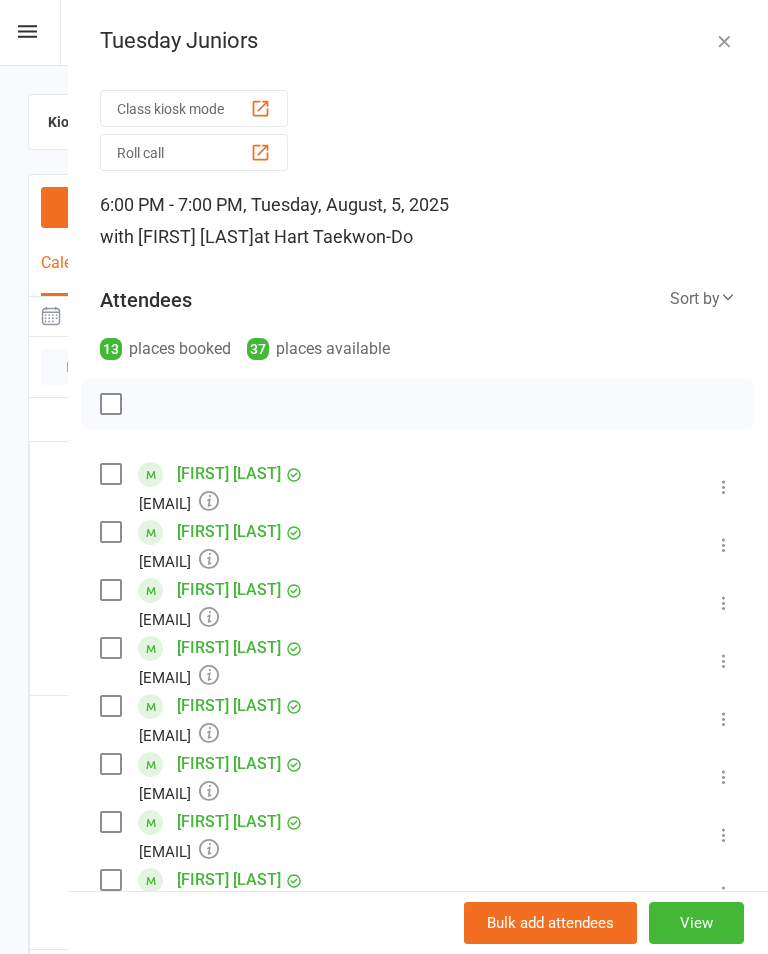 click on "Roll call" at bounding box center [194, 152] 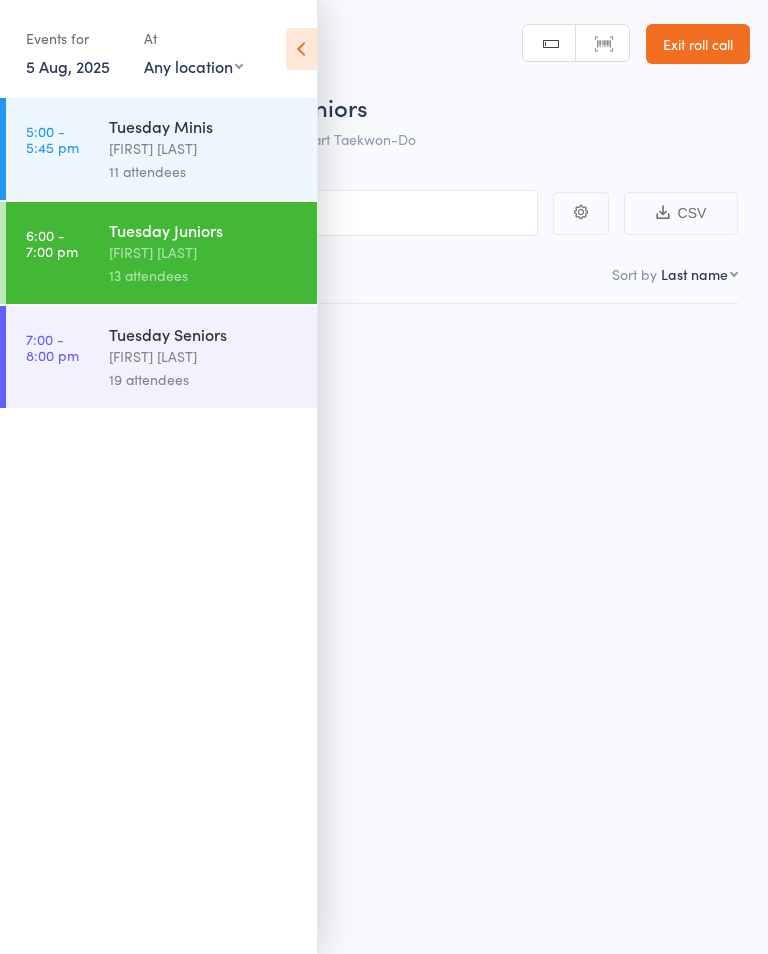 scroll, scrollTop: 0, scrollLeft: 0, axis: both 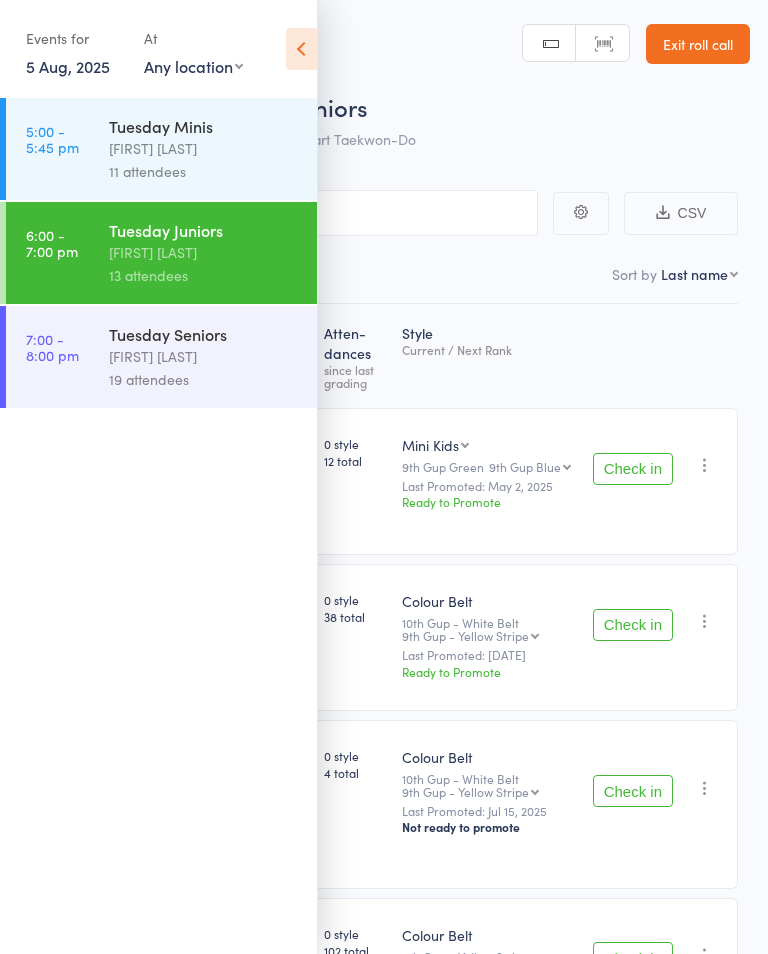 click on "[FIRST] [LAST]" at bounding box center (204, 148) 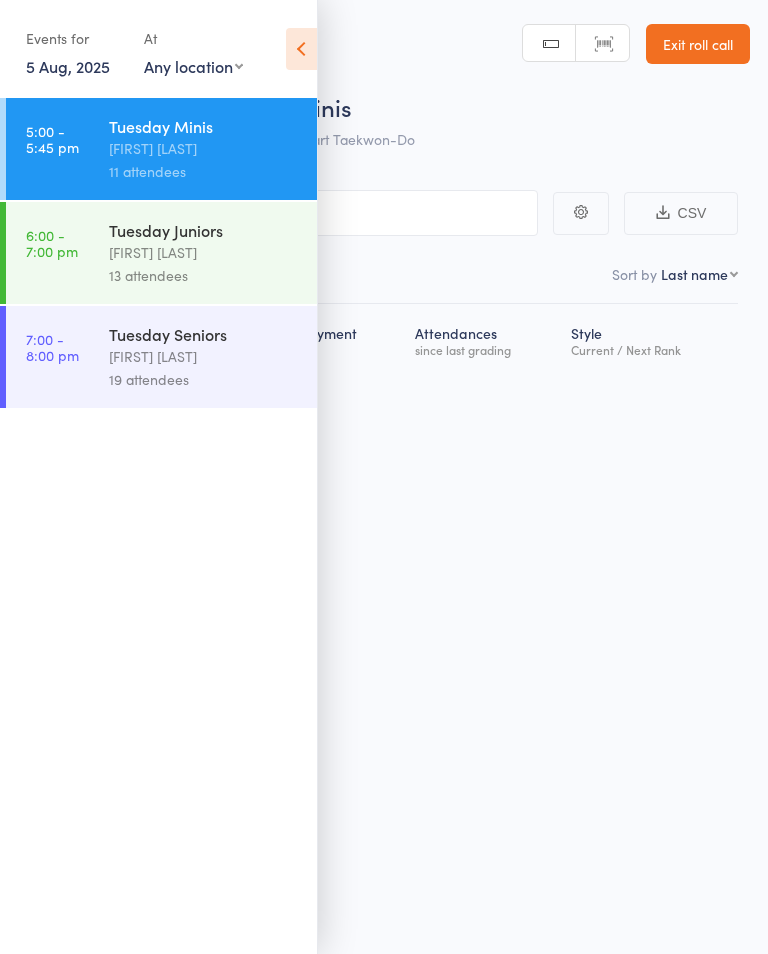 click at bounding box center (301, 49) 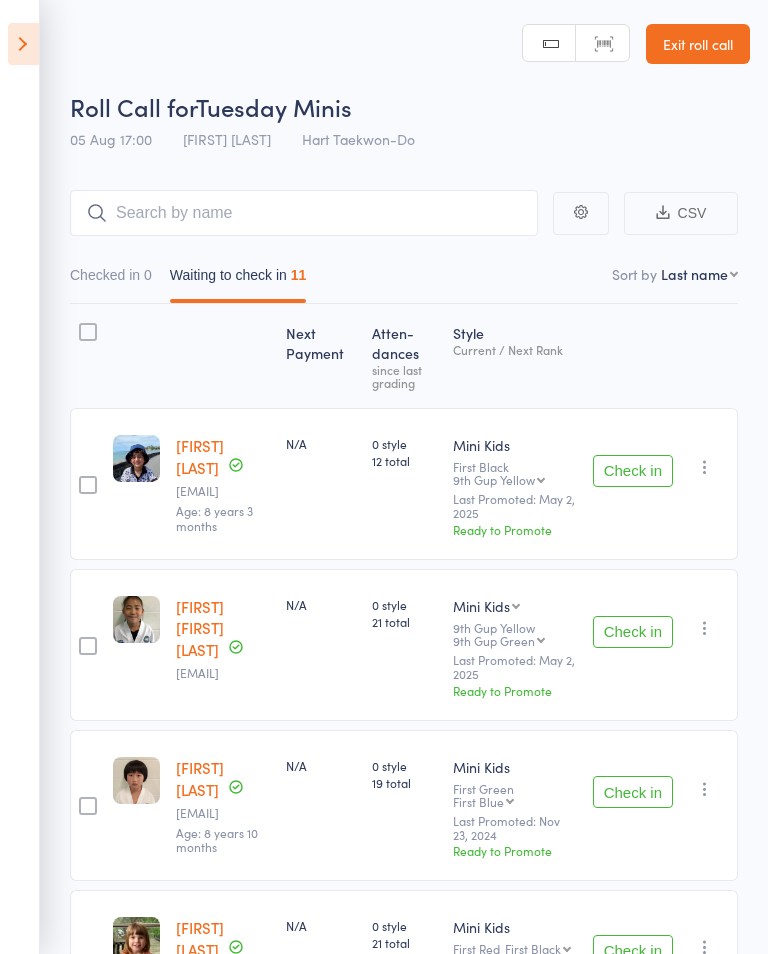click on "Check in" at bounding box center [633, 471] 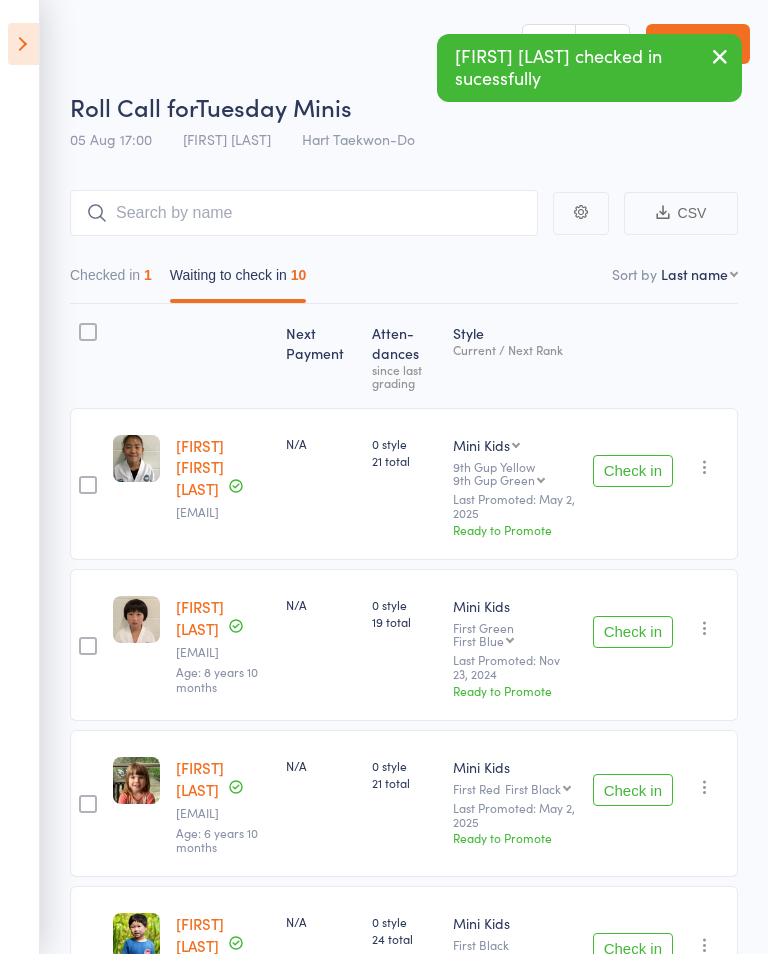 click on "Check in" at bounding box center [633, 632] 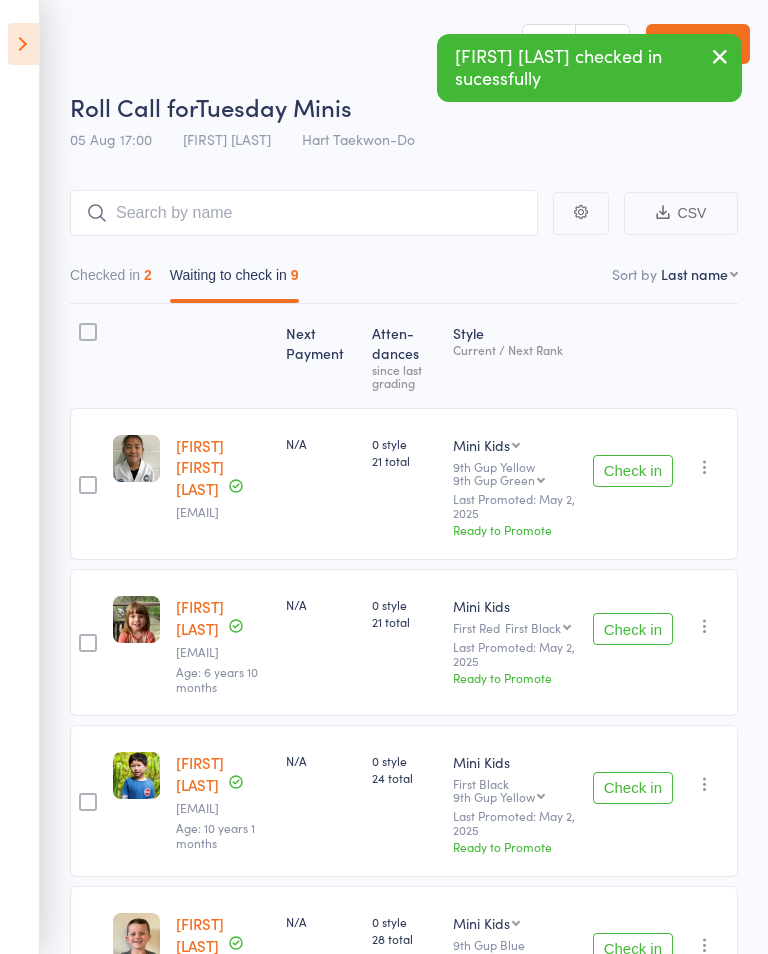 click on "Check in" at bounding box center [633, 629] 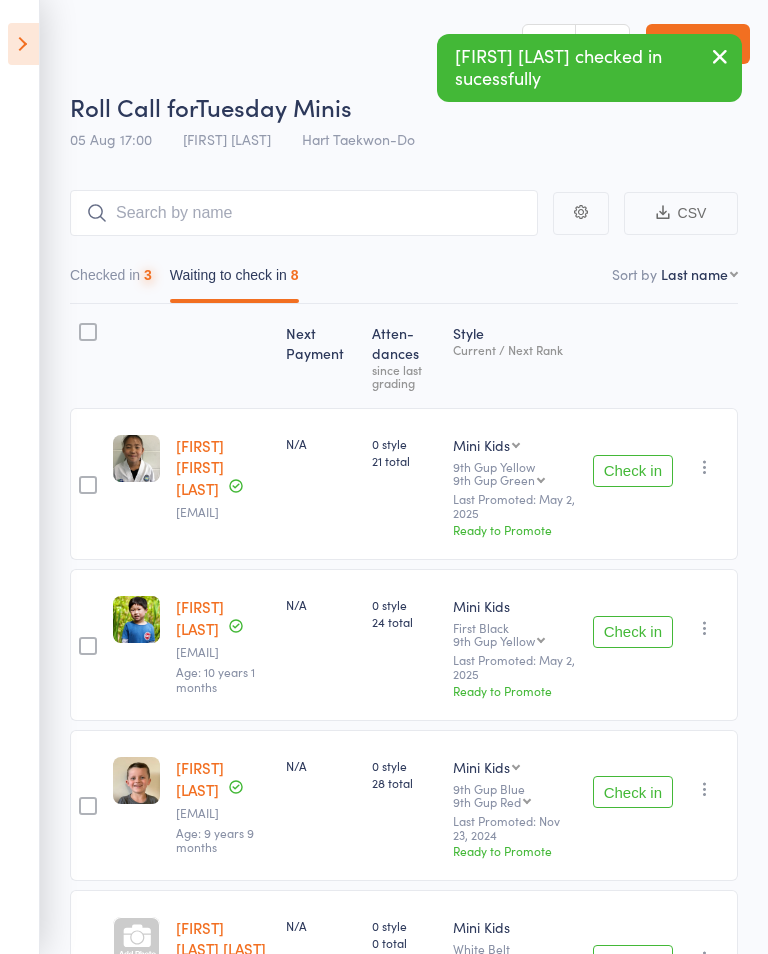 click on "Check in" at bounding box center (633, 632) 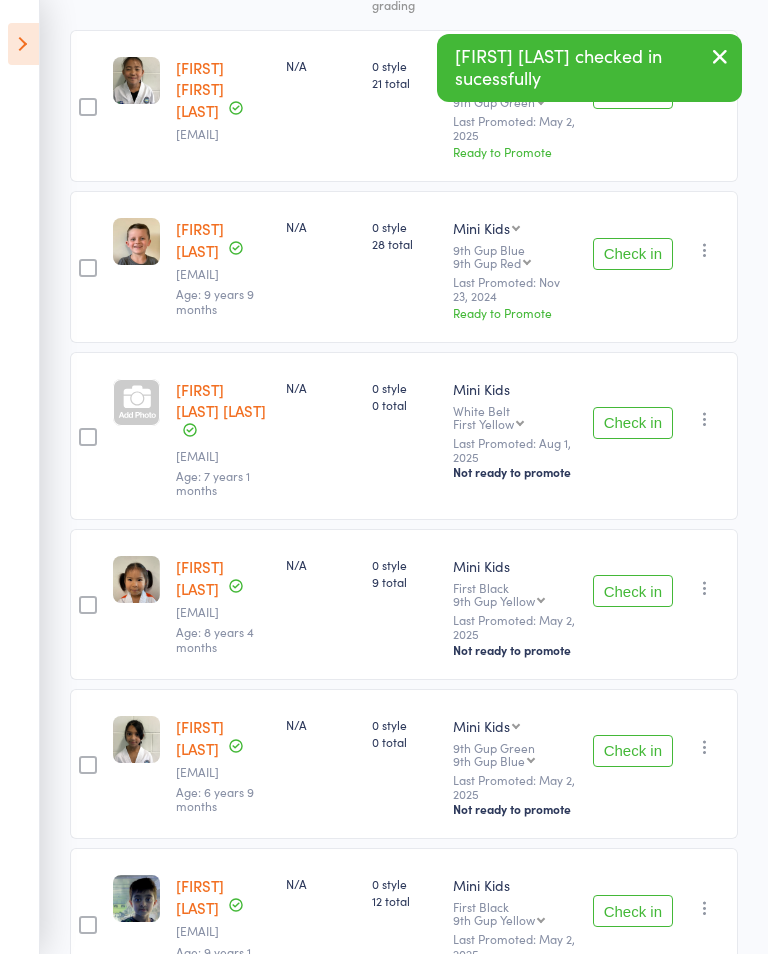 scroll, scrollTop: 378, scrollLeft: 0, axis: vertical 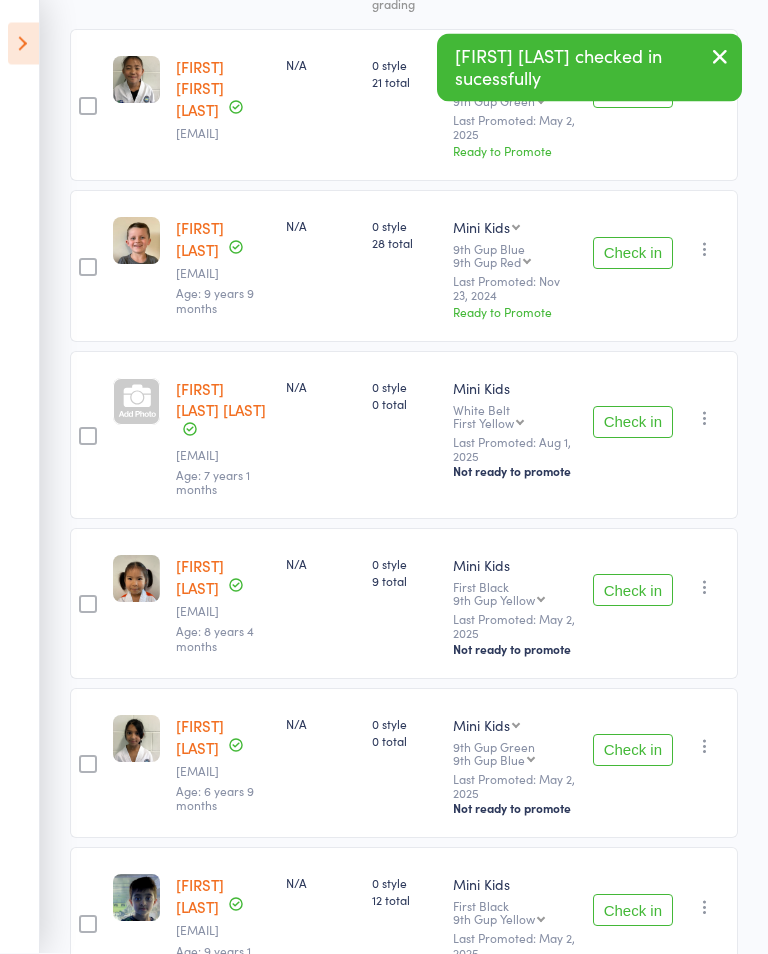 click on "Check in" at bounding box center (633, 591) 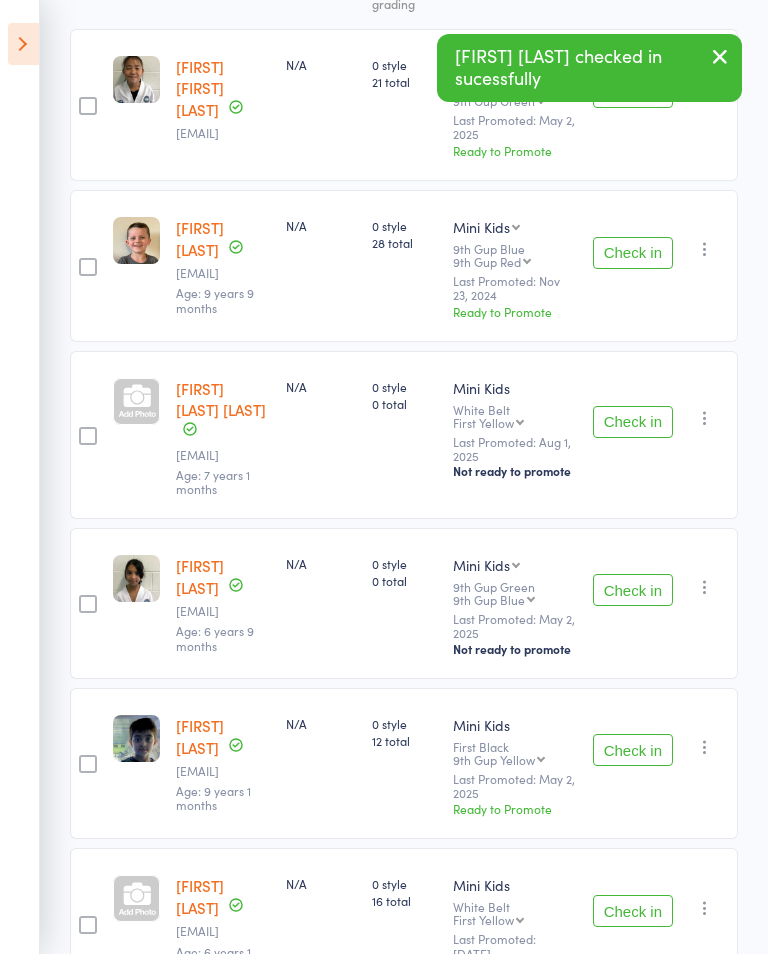 click on "Check in" at bounding box center (633, 750) 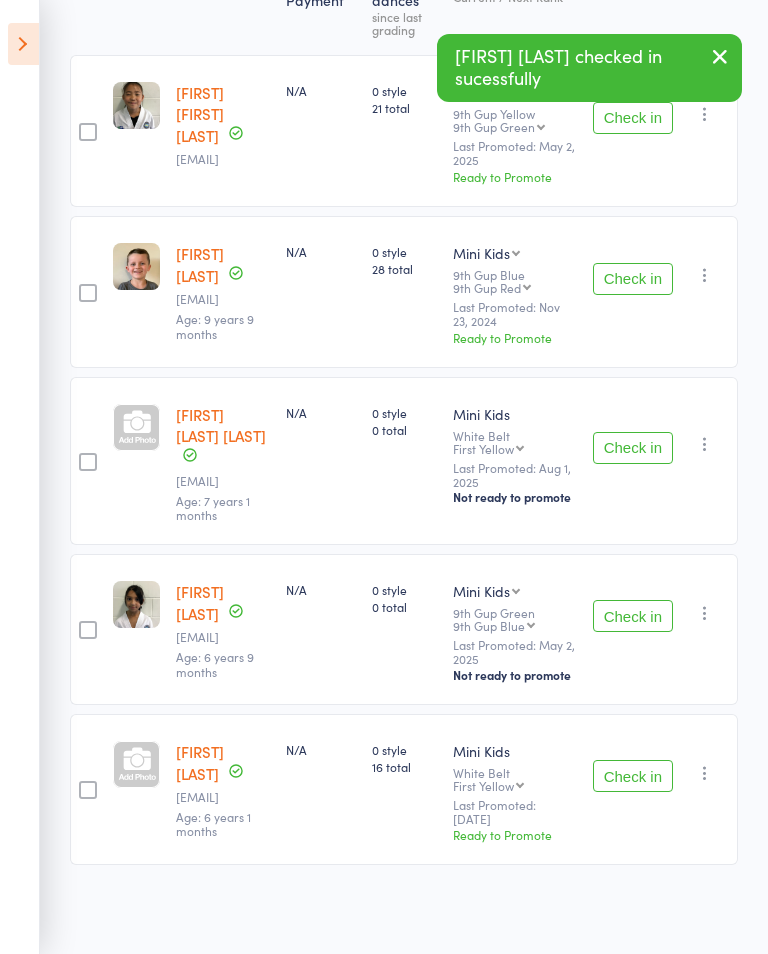 scroll, scrollTop: 344, scrollLeft: 0, axis: vertical 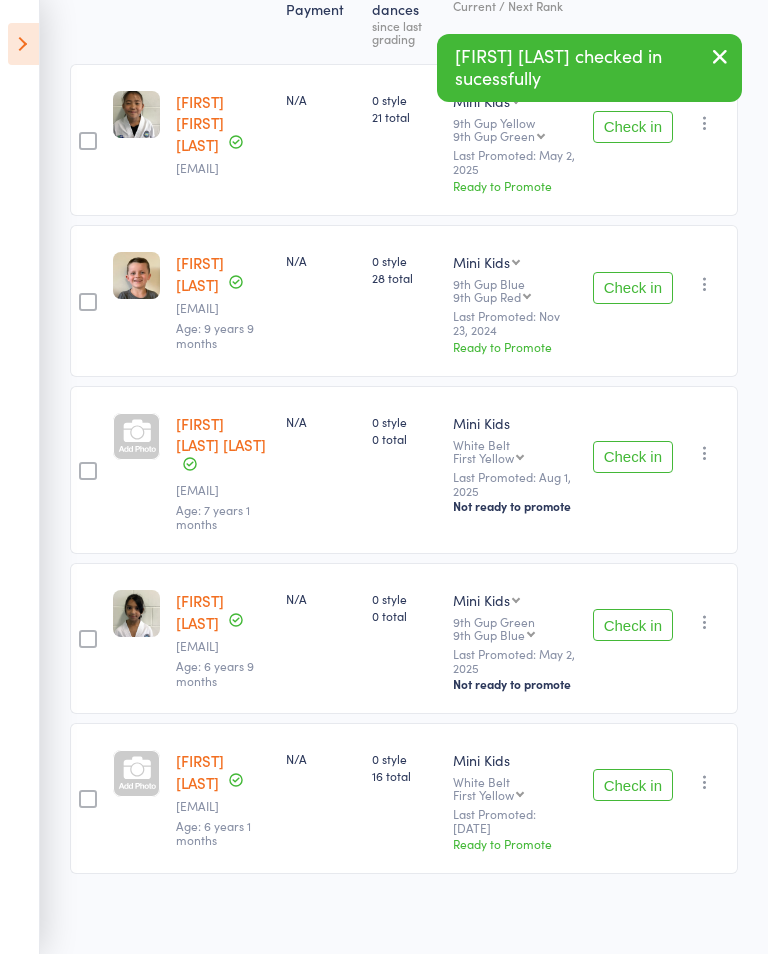 click on "Check in" at bounding box center [633, 785] 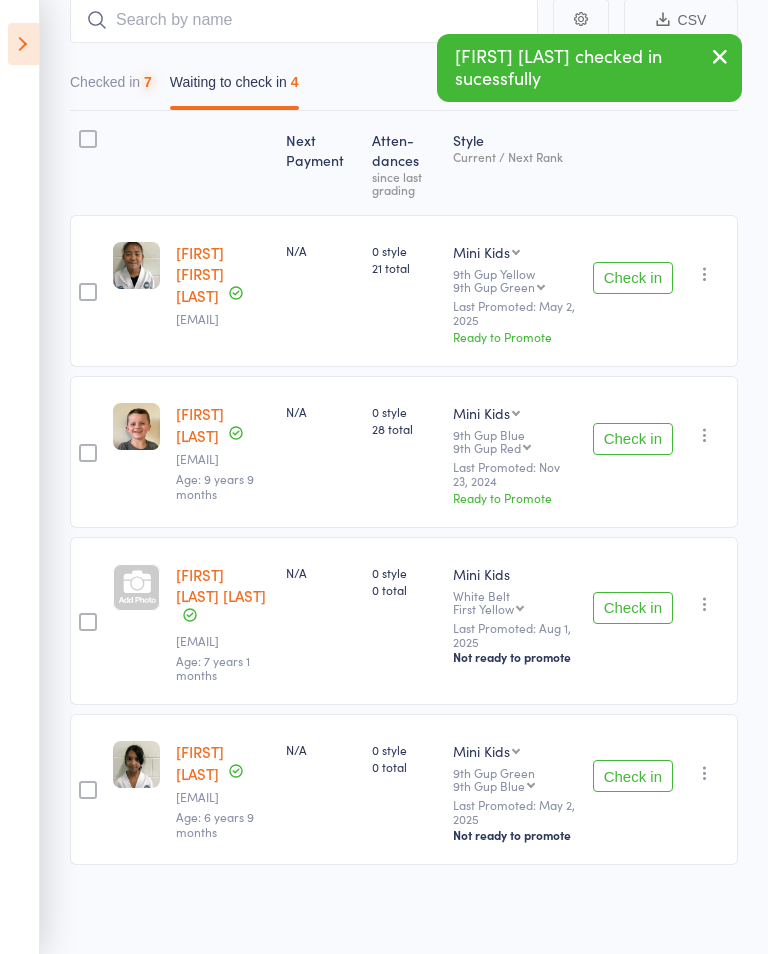 scroll, scrollTop: 184, scrollLeft: 0, axis: vertical 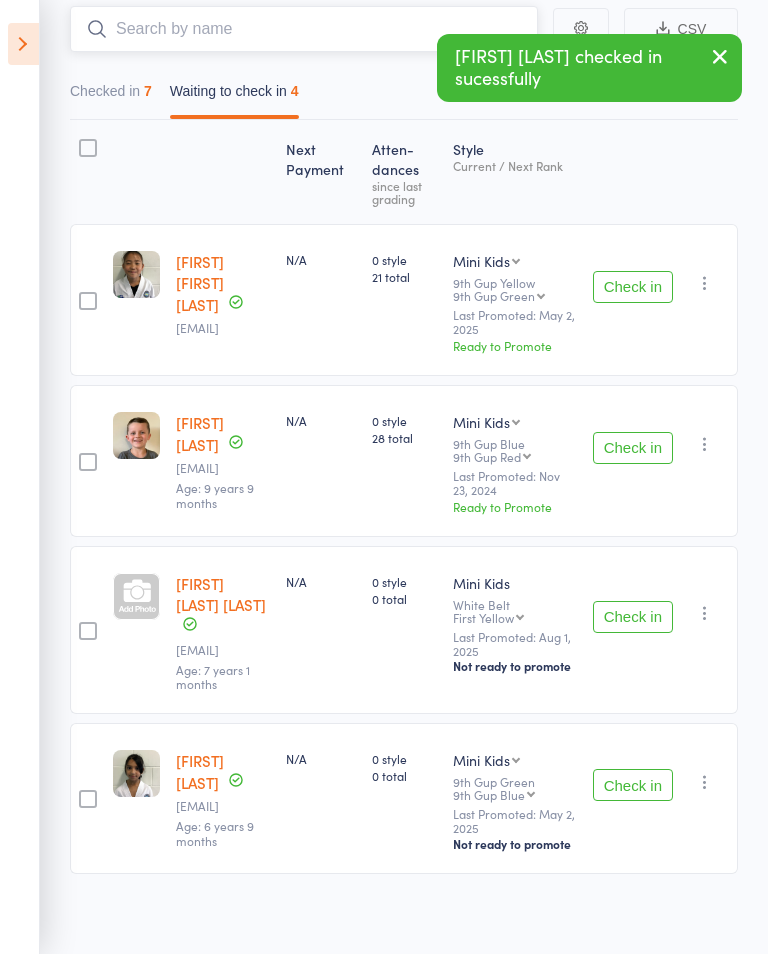 click at bounding box center (304, 29) 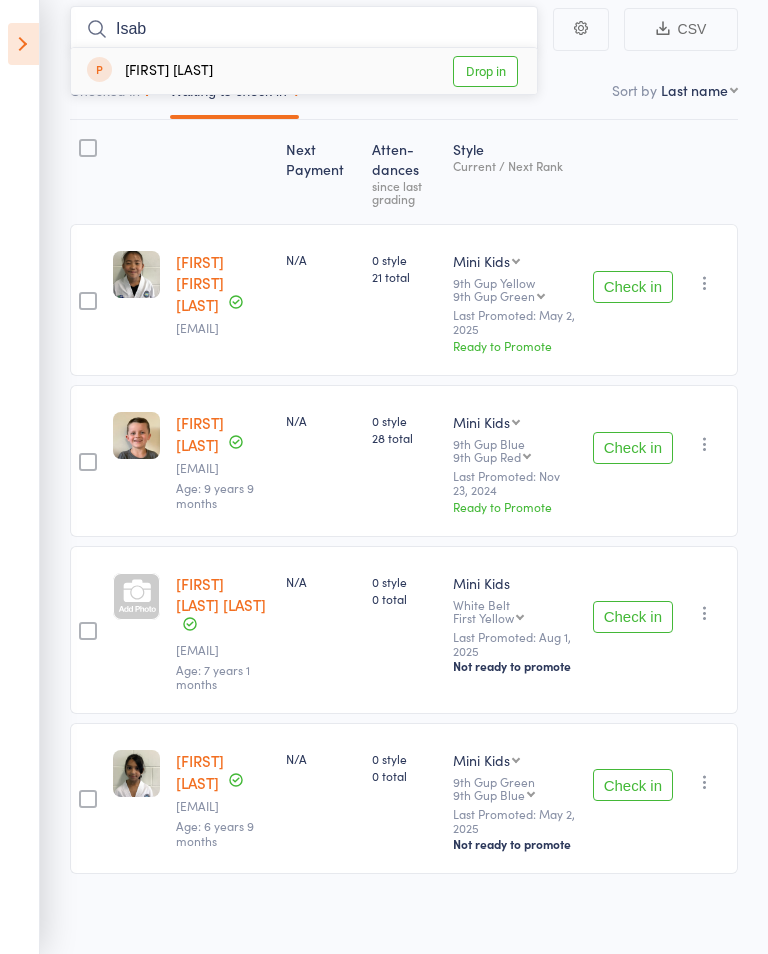 type on "Isab" 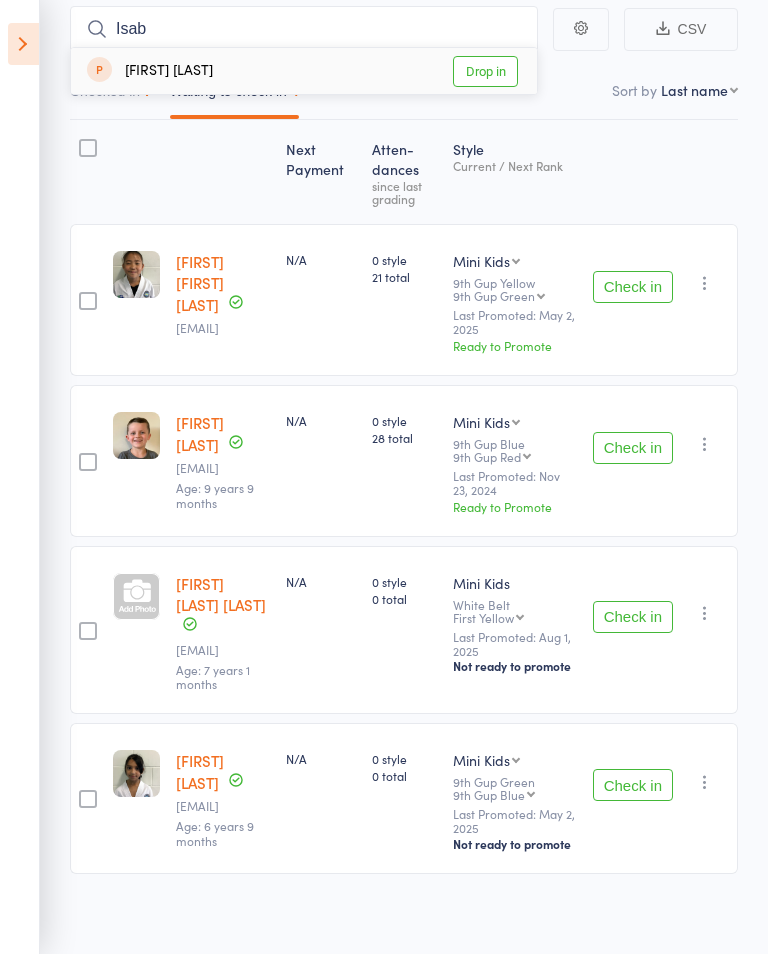 click at bounding box center (23, 44) 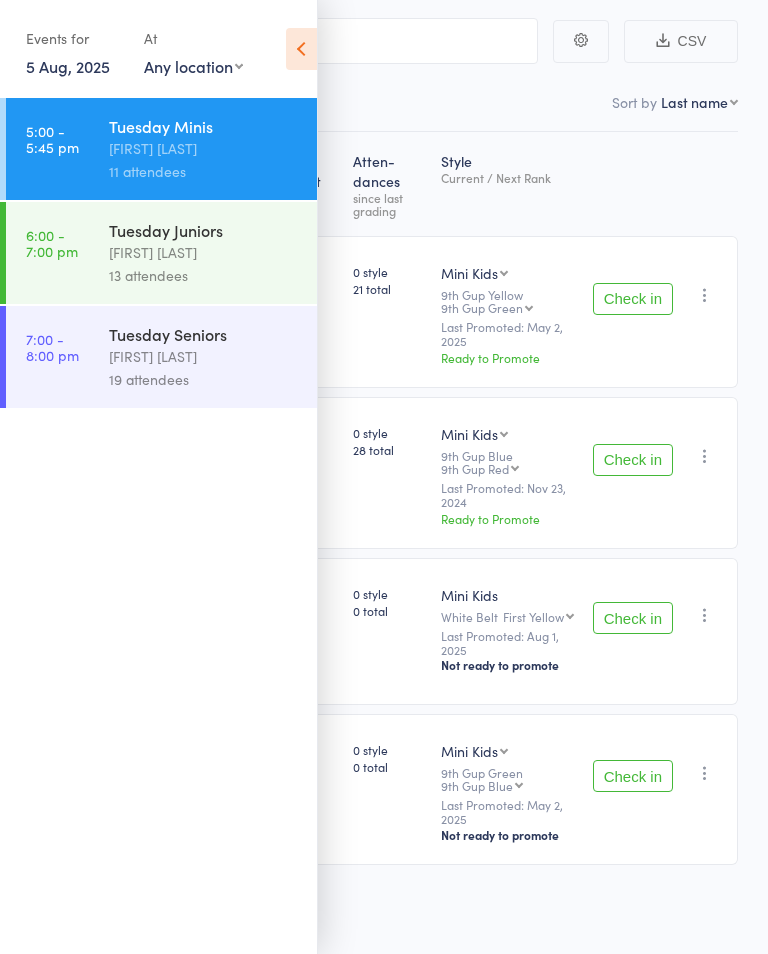 scroll, scrollTop: 148, scrollLeft: 0, axis: vertical 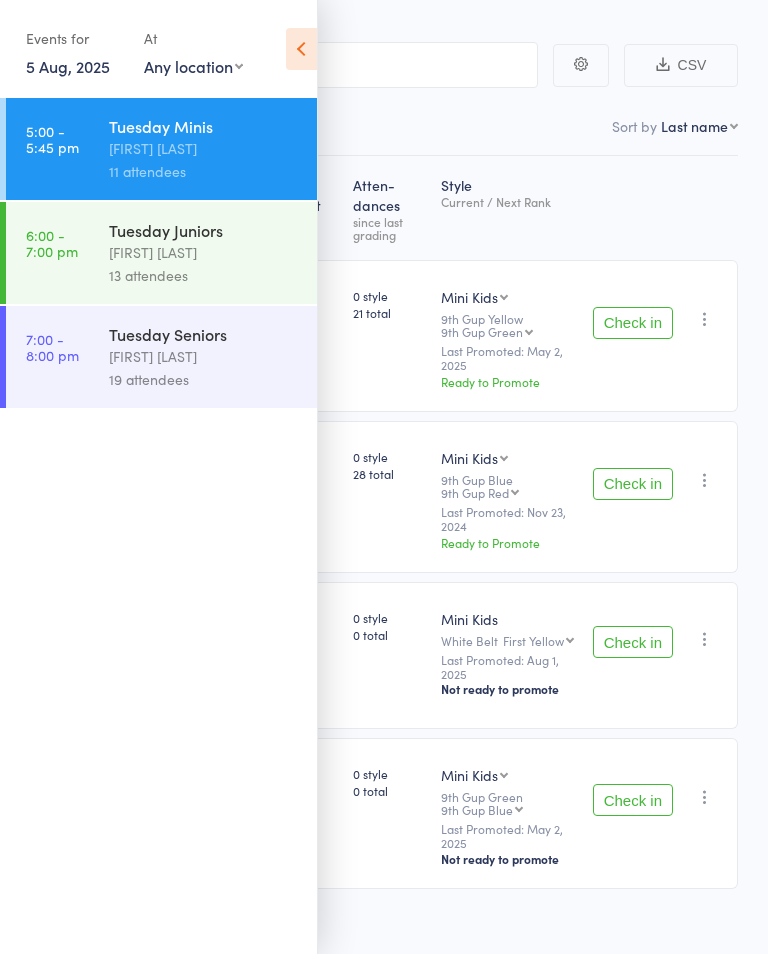 click on "5 Aug, 2025" at bounding box center [68, 66] 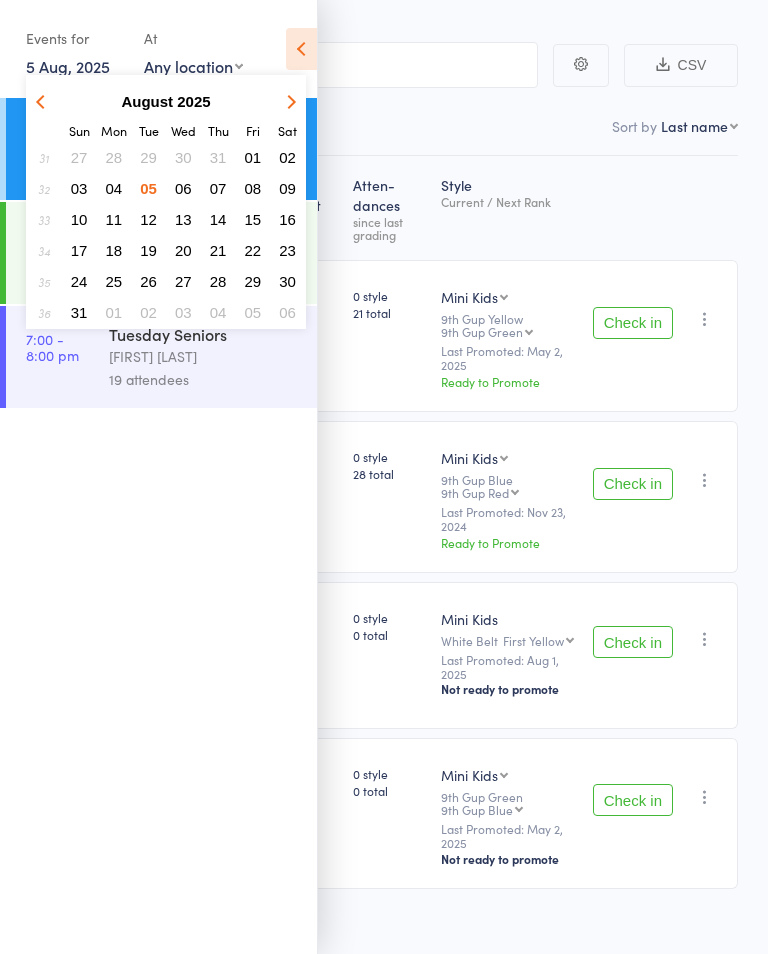 click on "04" at bounding box center [114, 188] 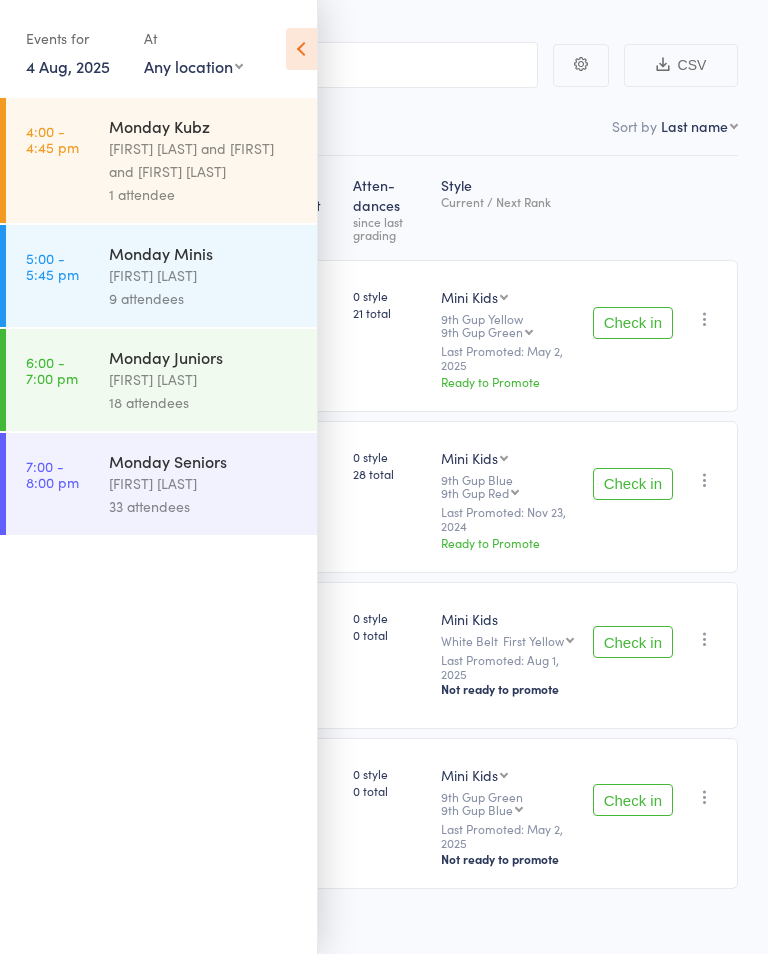 click on "Monday Minis" at bounding box center [204, 253] 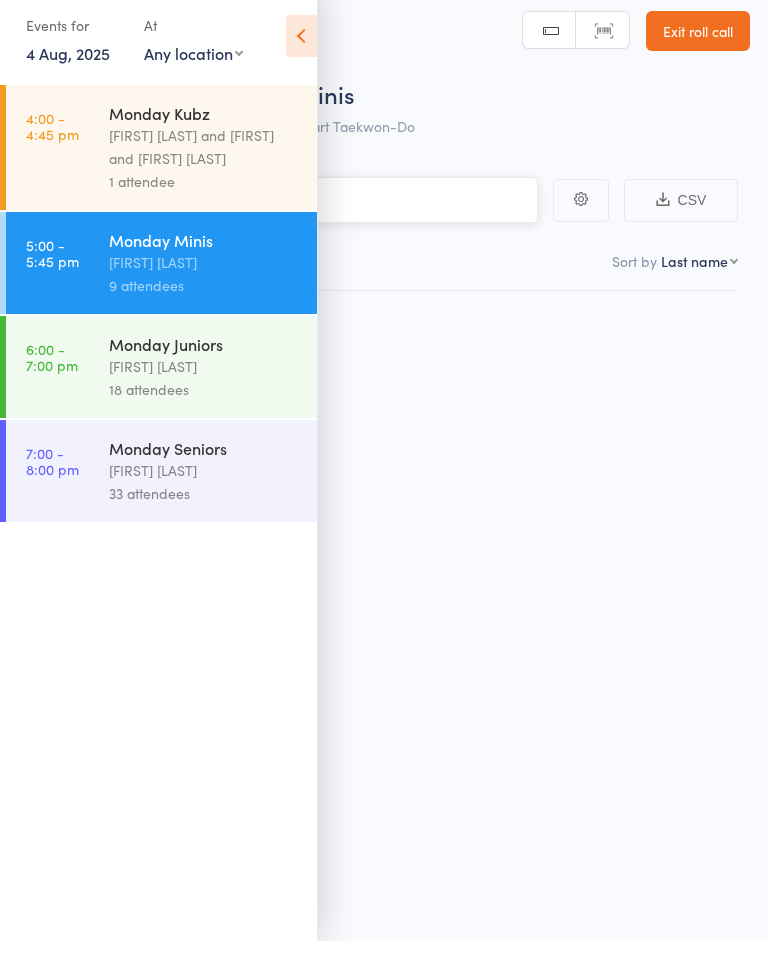 scroll, scrollTop: 14, scrollLeft: 0, axis: vertical 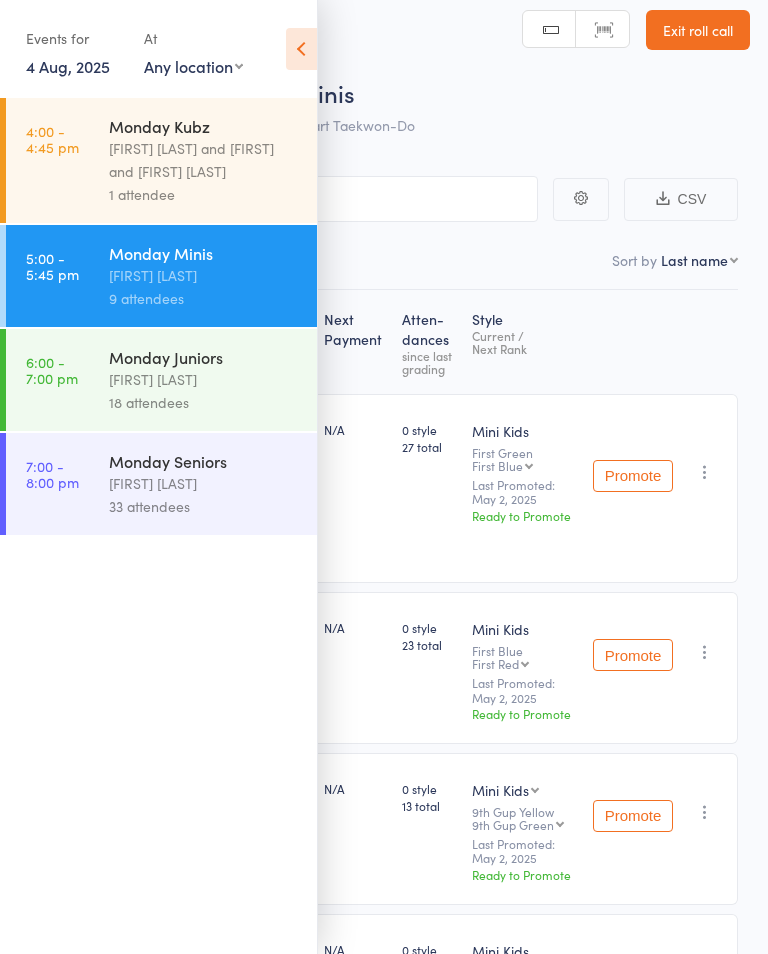 click at bounding box center [301, 49] 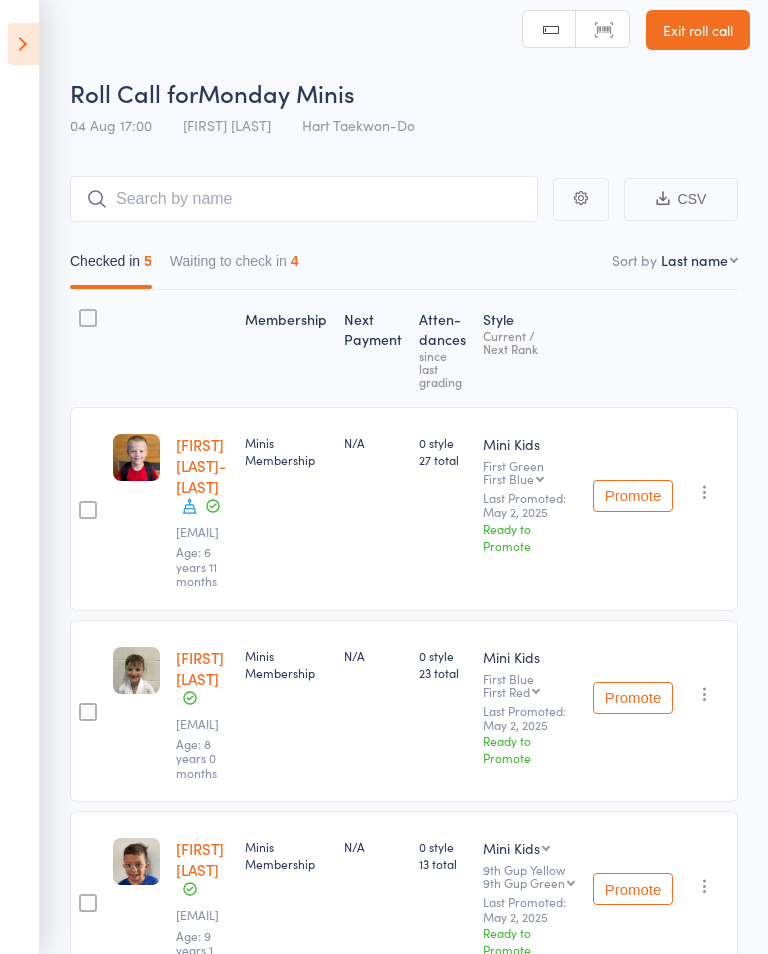 click on "Waiting to check in  4" at bounding box center [234, 266] 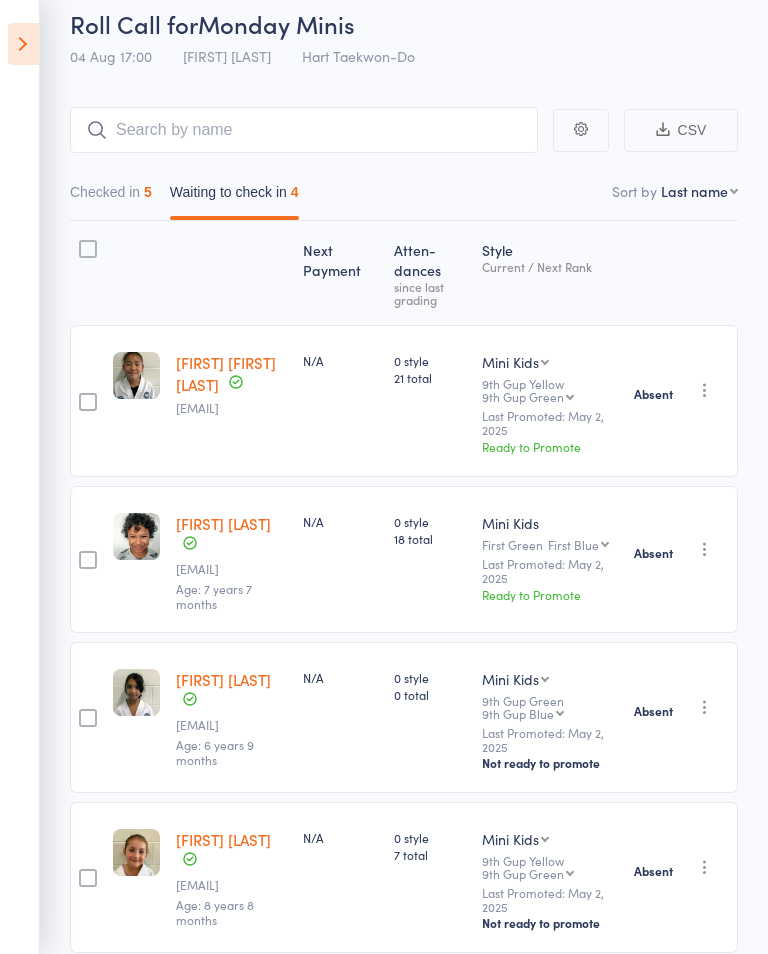 scroll, scrollTop: 0, scrollLeft: 0, axis: both 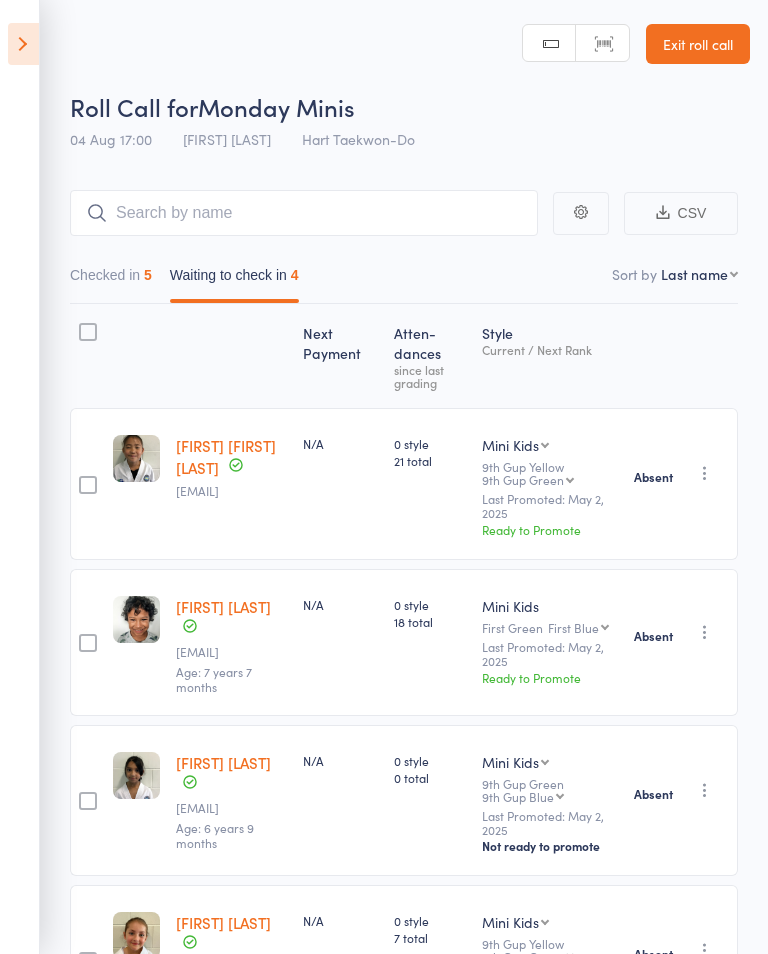 click on "Checked in  5" at bounding box center (111, 280) 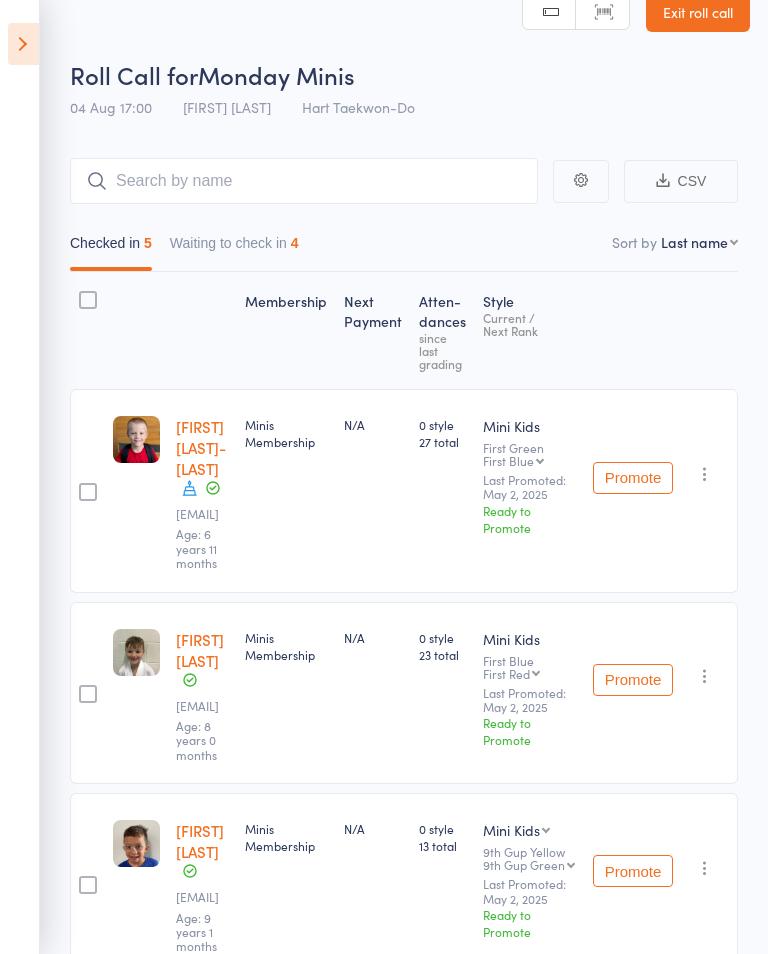 scroll, scrollTop: 0, scrollLeft: 0, axis: both 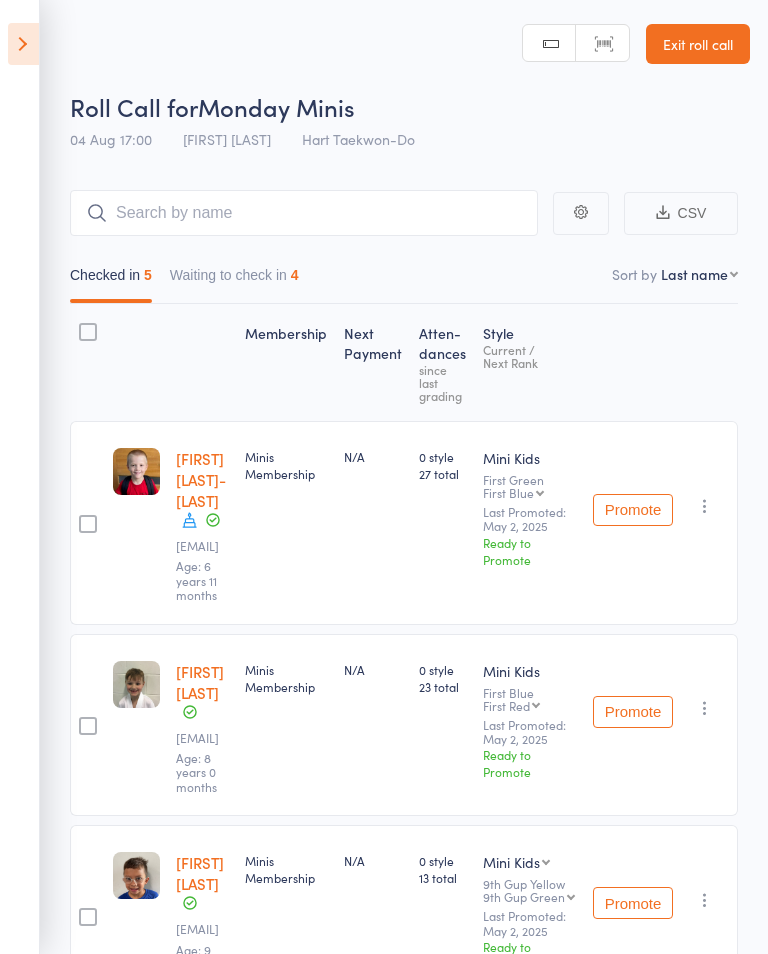 click at bounding box center [23, 44] 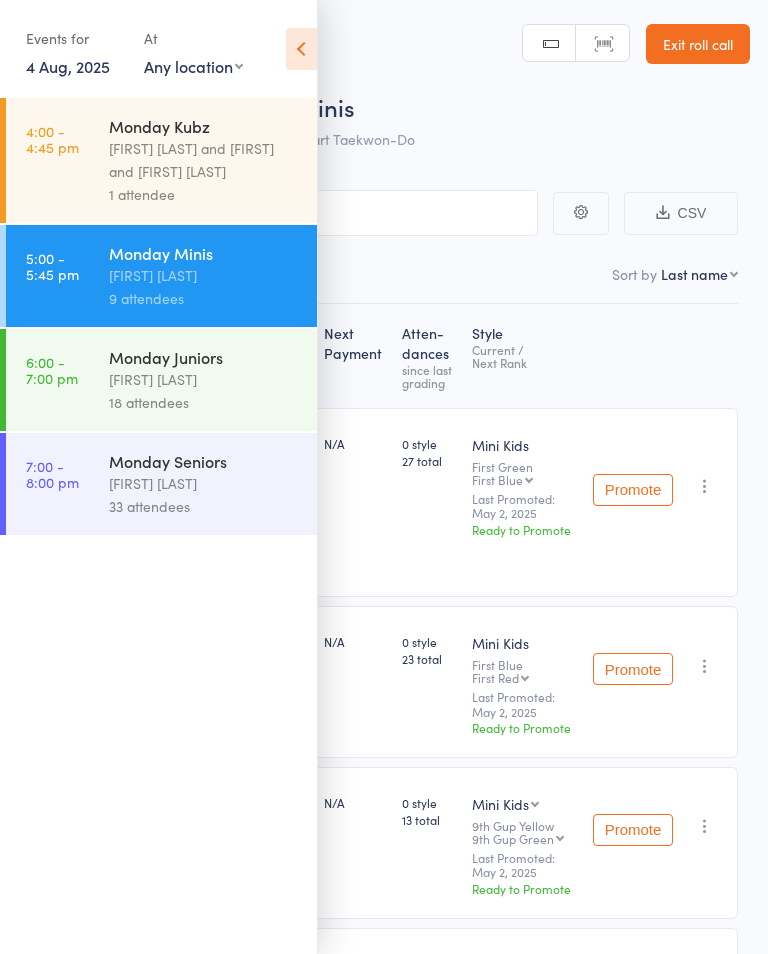 click on "4 Aug, 2025" at bounding box center [68, 66] 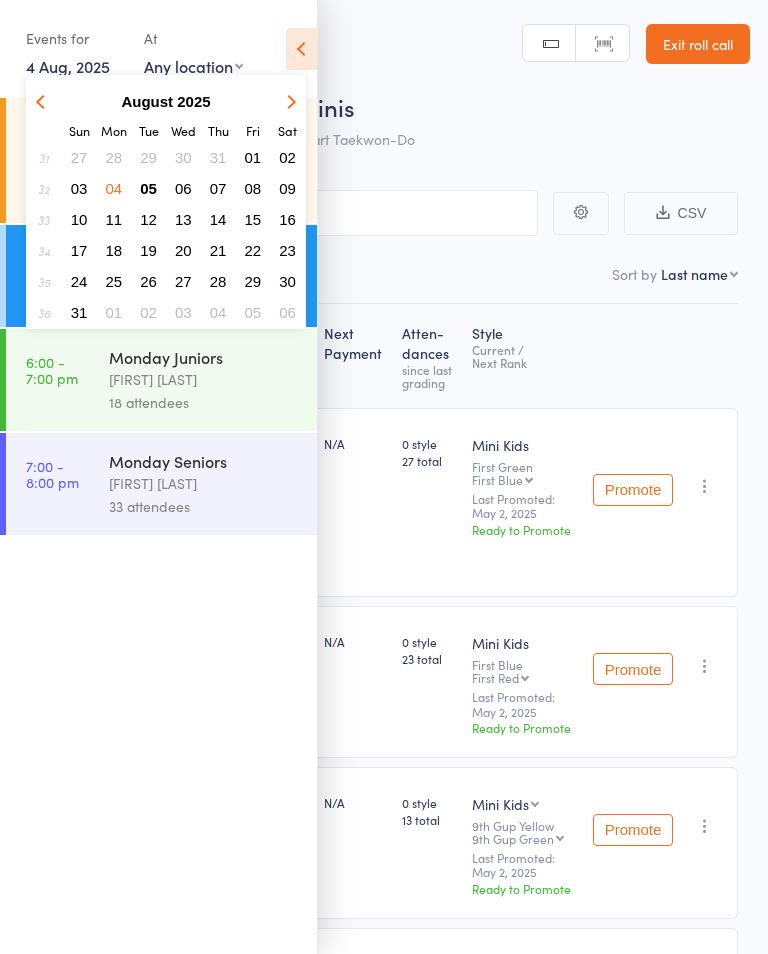 click on "06" at bounding box center (183, 188) 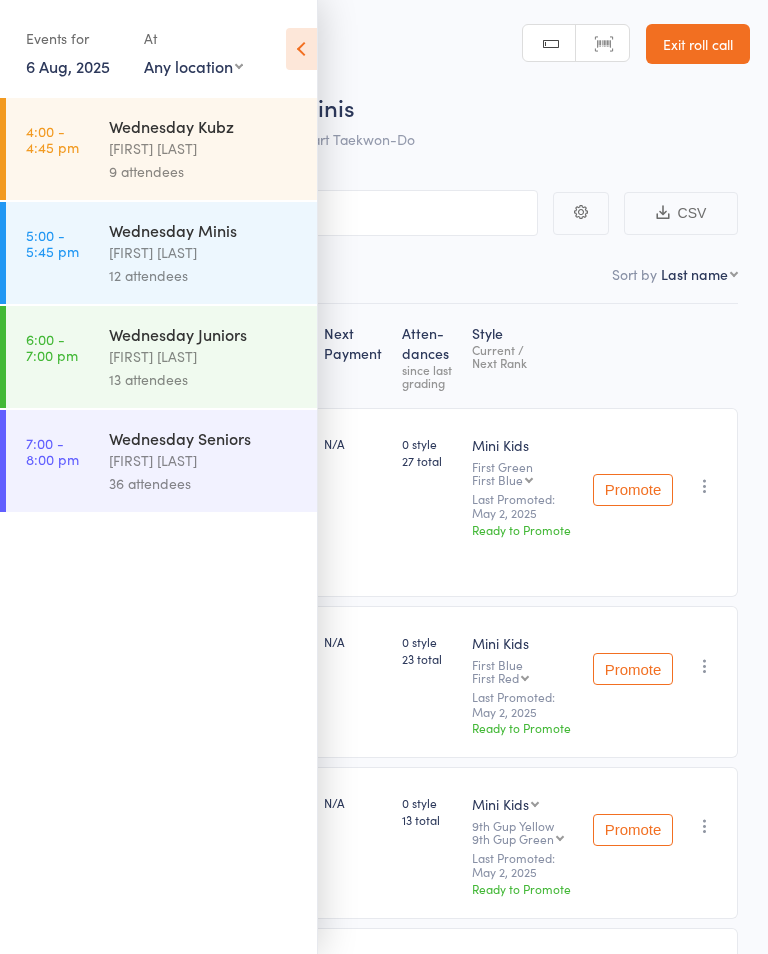 click on "[FIRST] [LAST]" at bounding box center [204, 252] 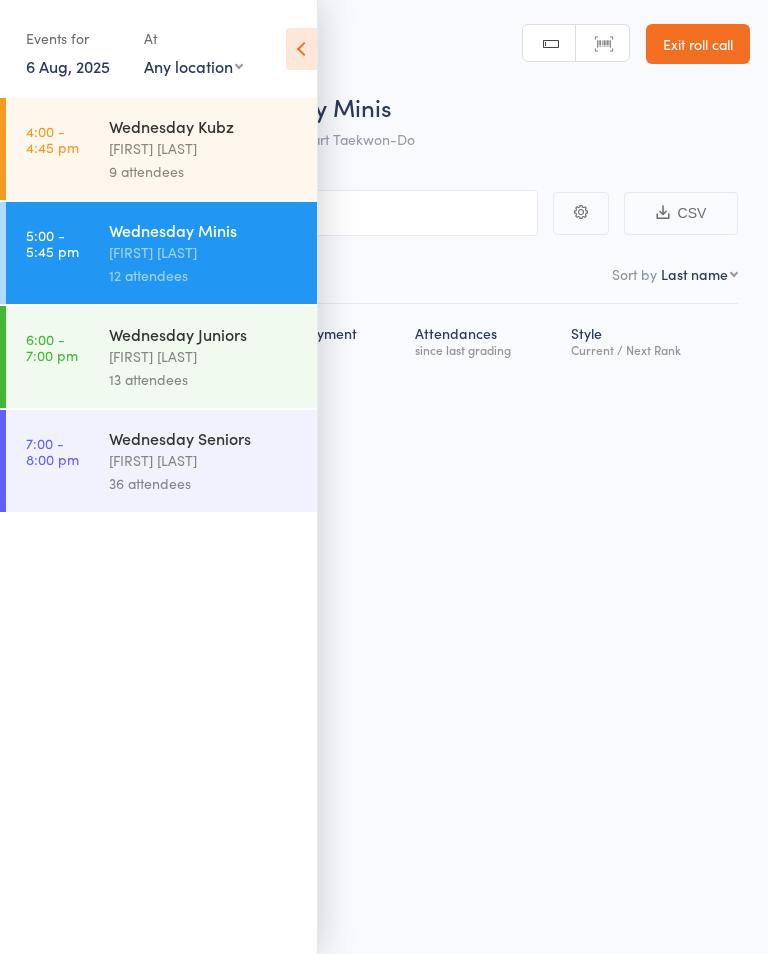 click at bounding box center [301, 49] 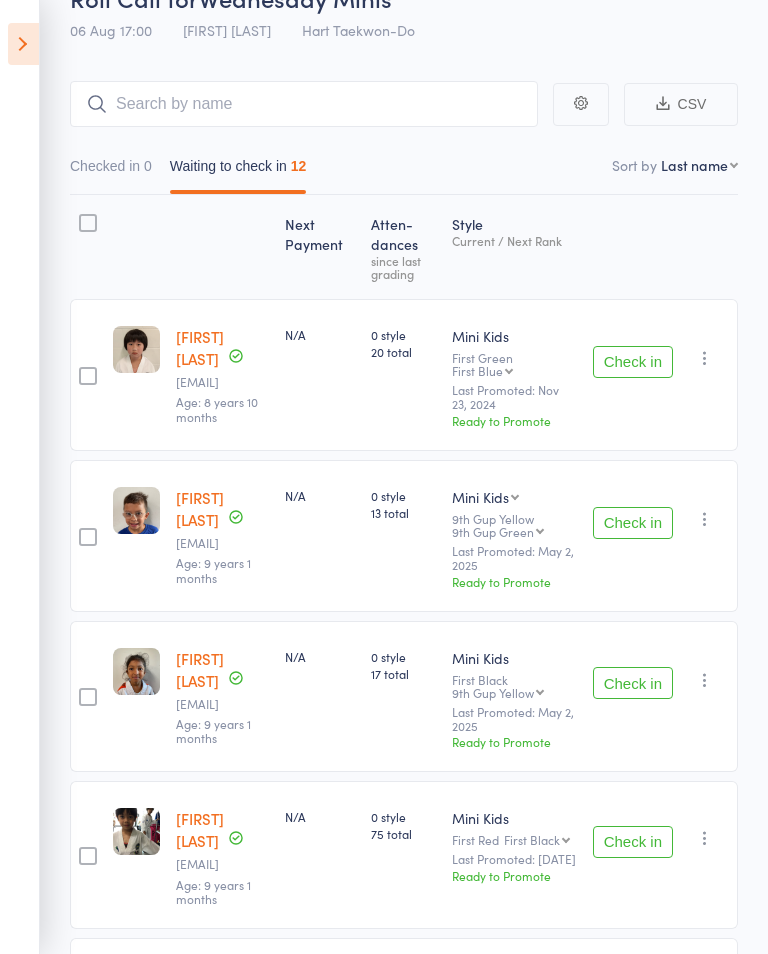 scroll, scrollTop: 0, scrollLeft: 0, axis: both 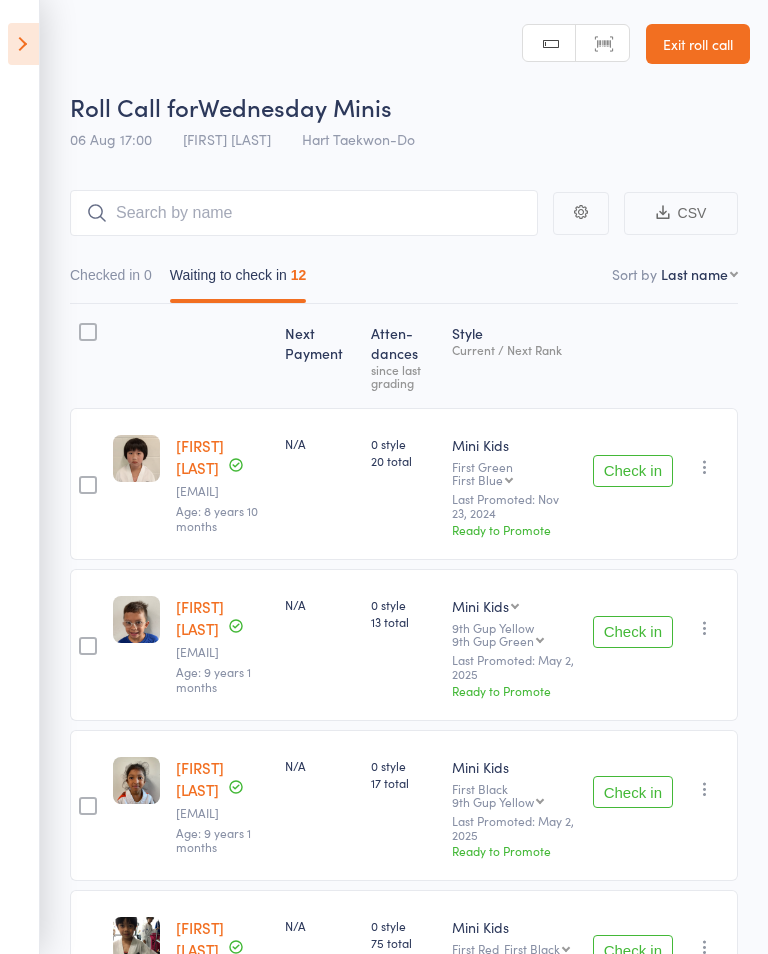 click at bounding box center (23, 44) 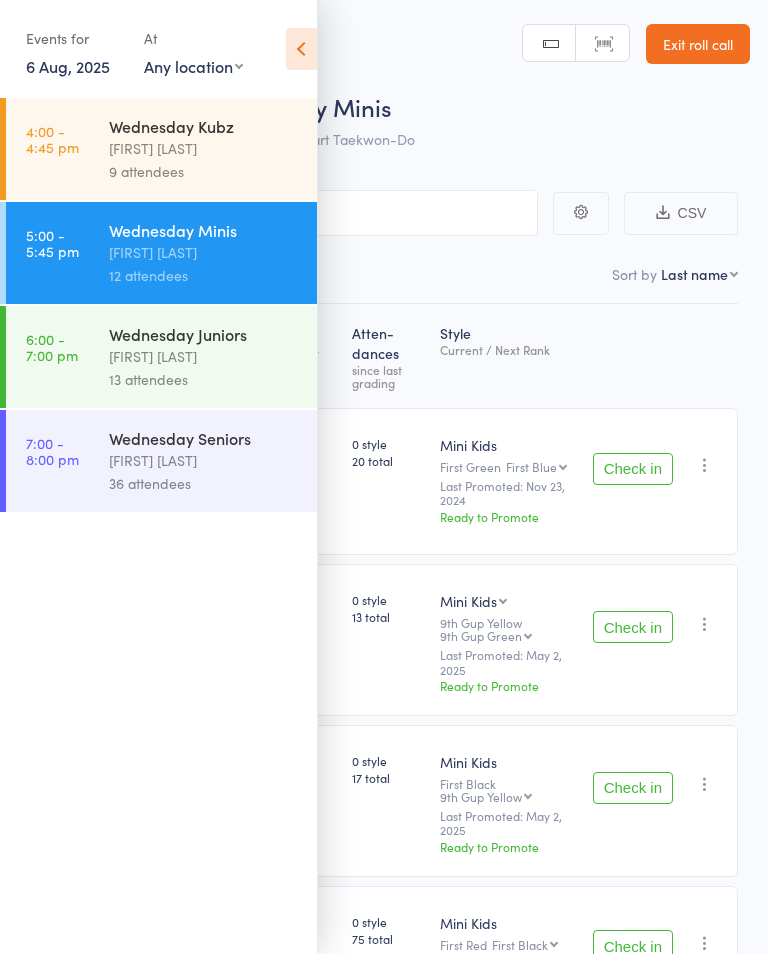 click on "6 Aug, 2025" at bounding box center (68, 66) 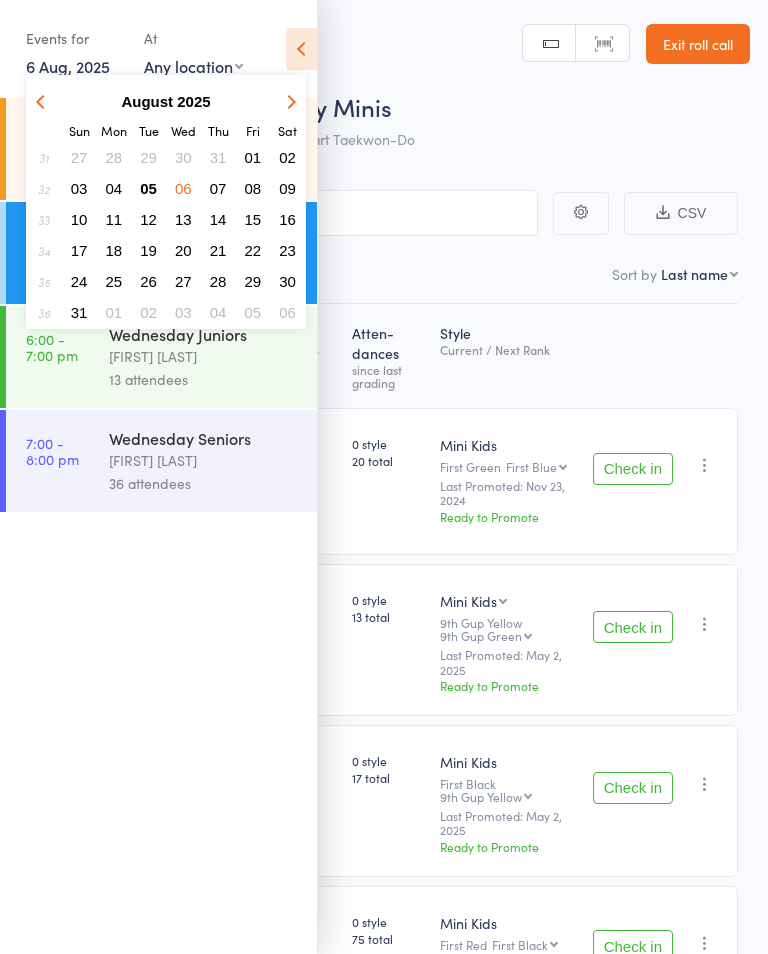 click on "04" at bounding box center [114, 188] 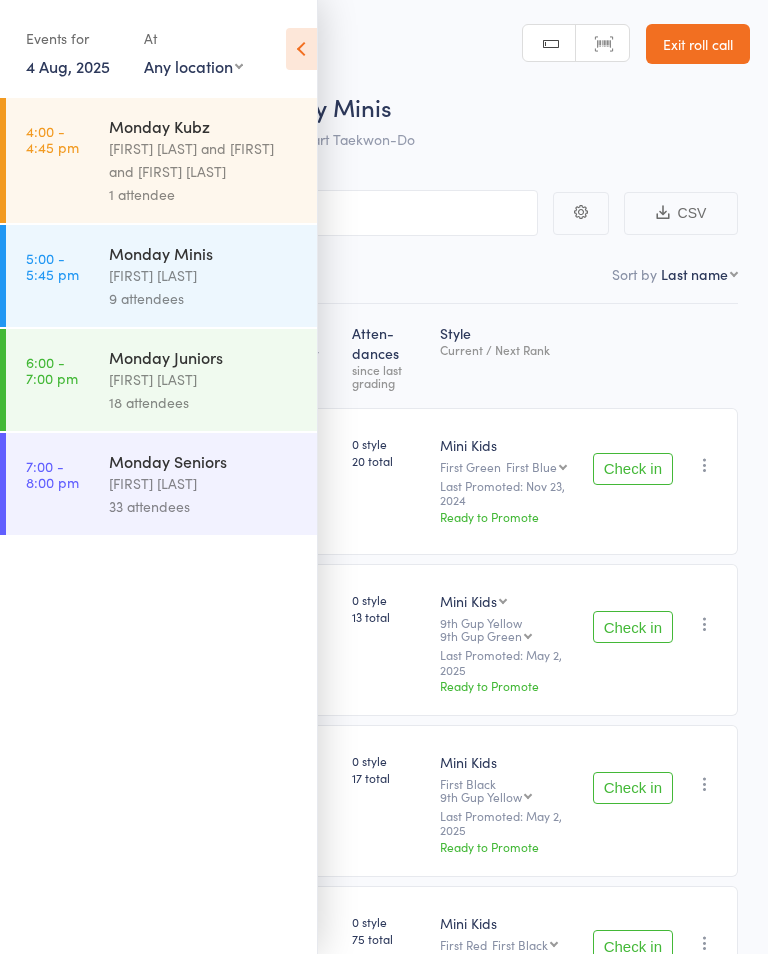 click on "4 Aug, 2025" at bounding box center (68, 66) 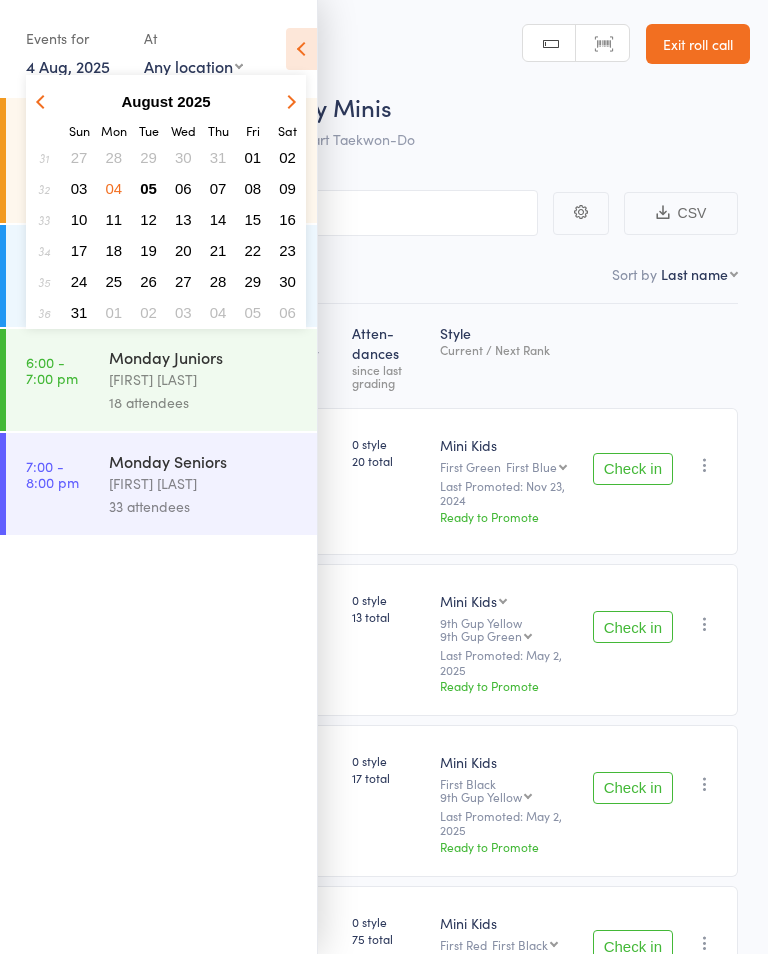click on "09" at bounding box center [287, 188] 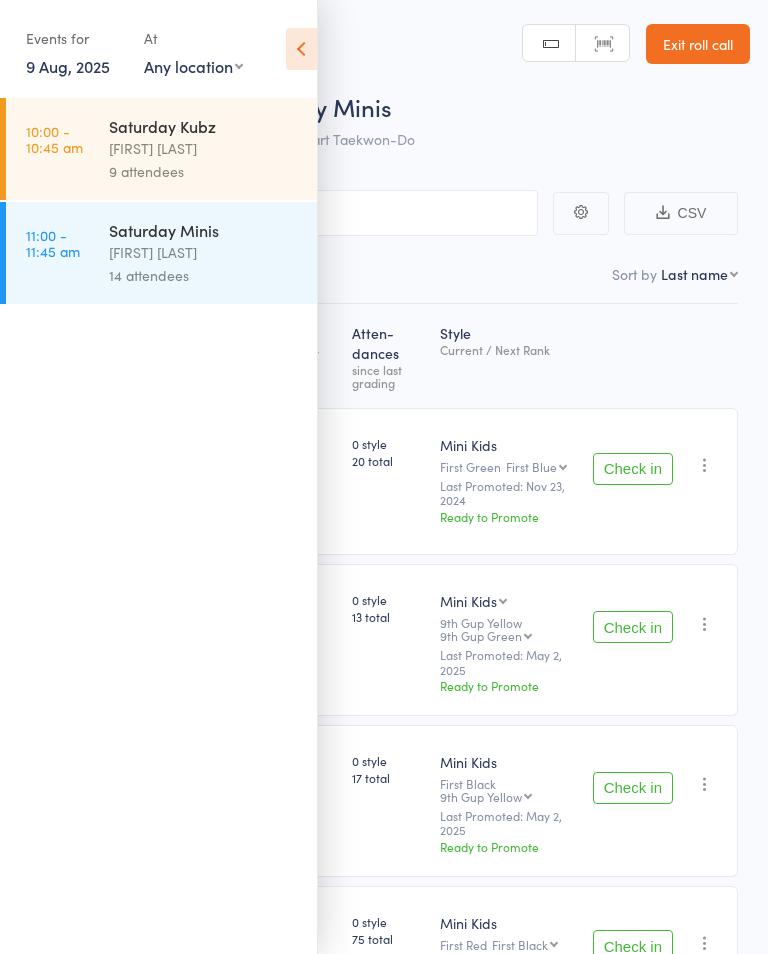 click on "[FIRST] [LAST]" at bounding box center [204, 252] 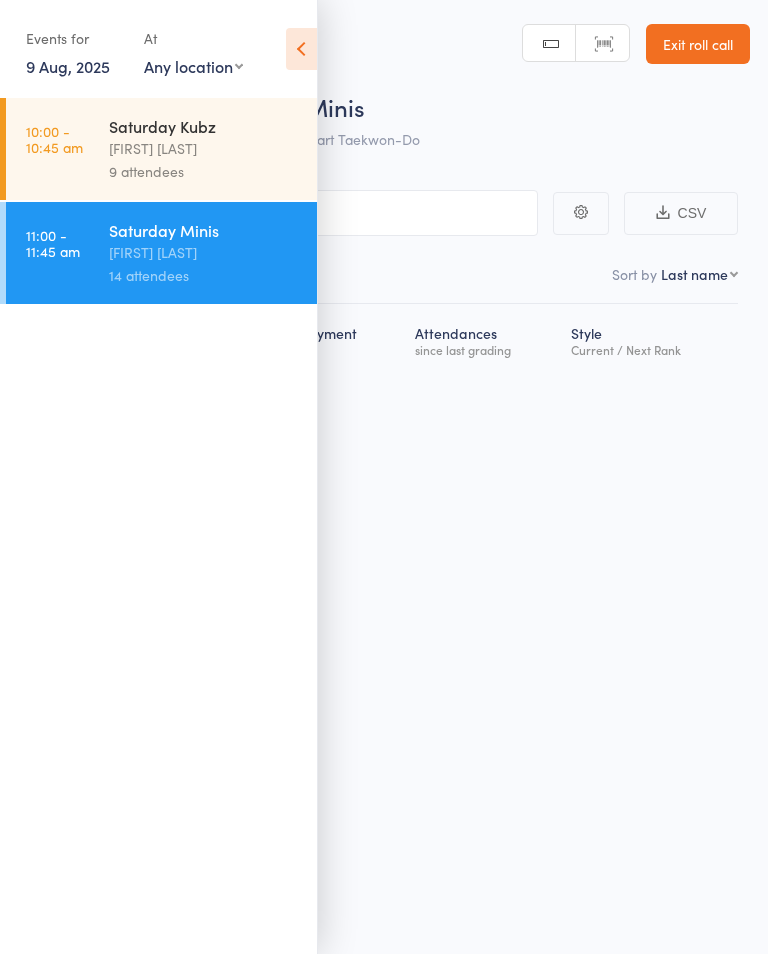 click at bounding box center [301, 49] 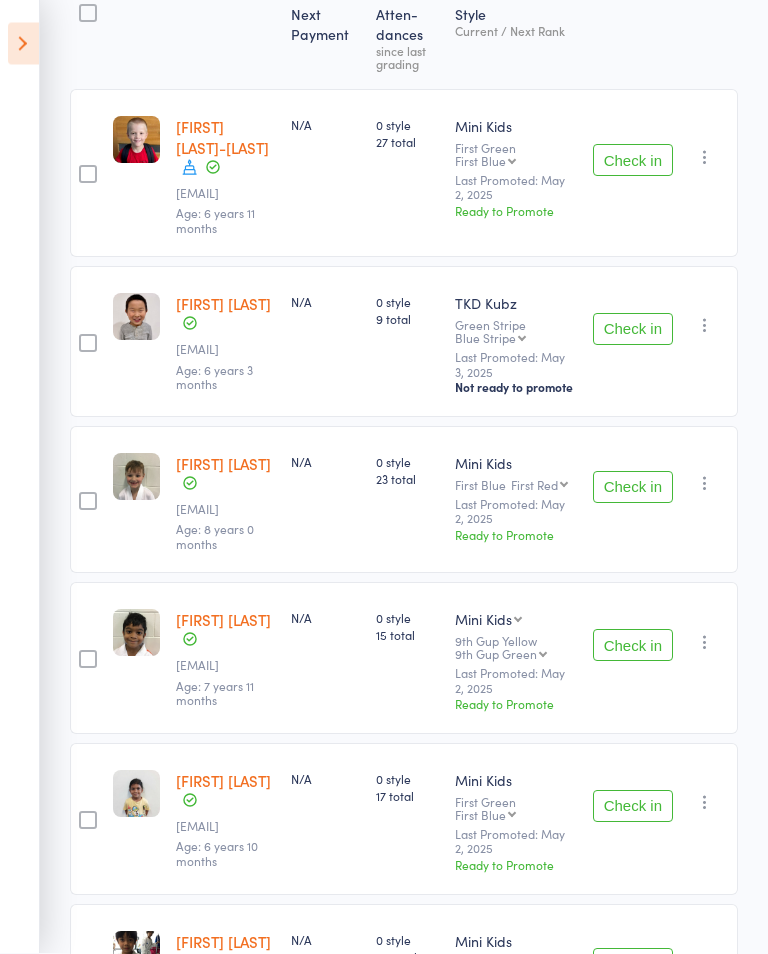 scroll, scrollTop: 0, scrollLeft: 0, axis: both 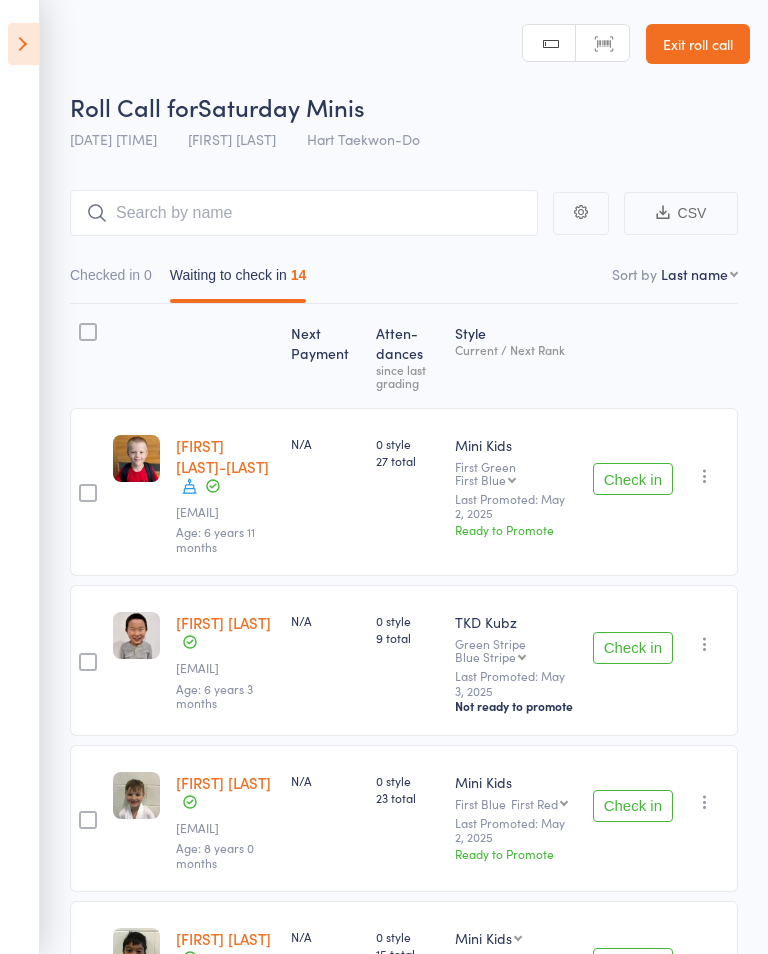 click at bounding box center [23, 44] 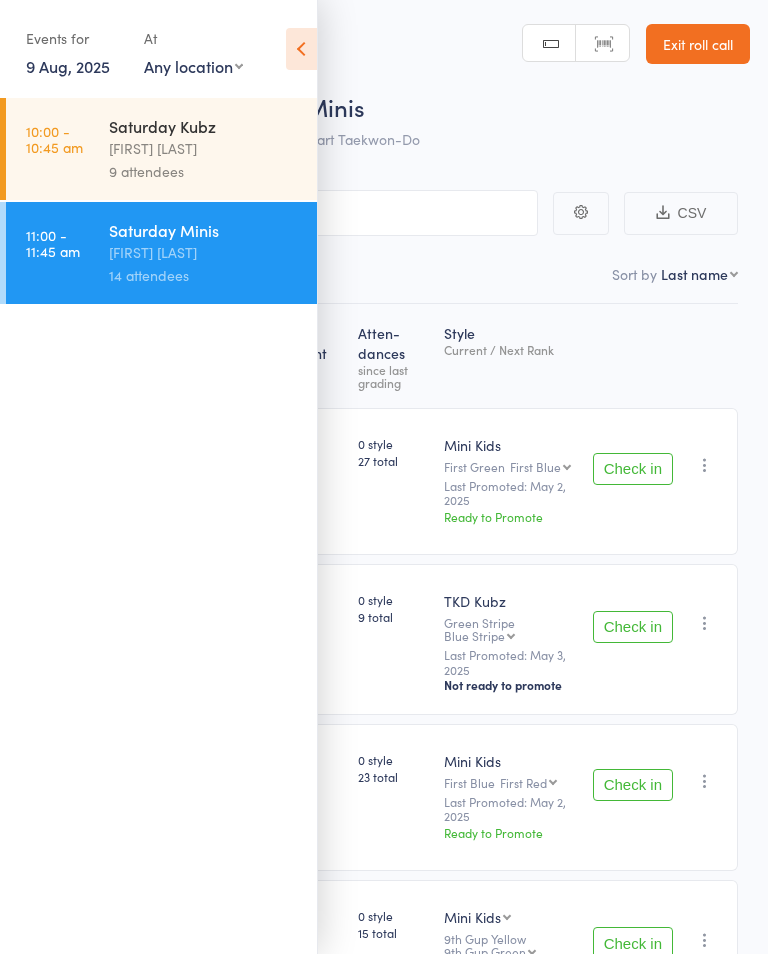 click on "9 Aug, 2025" at bounding box center (68, 66) 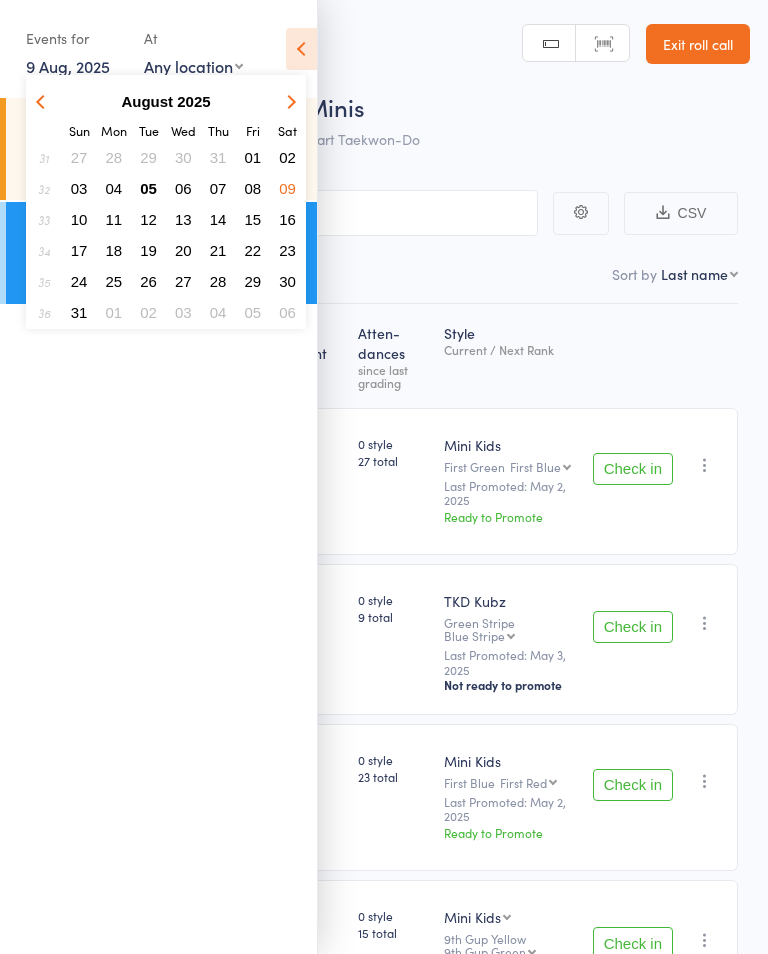 click on "05" at bounding box center [148, 188] 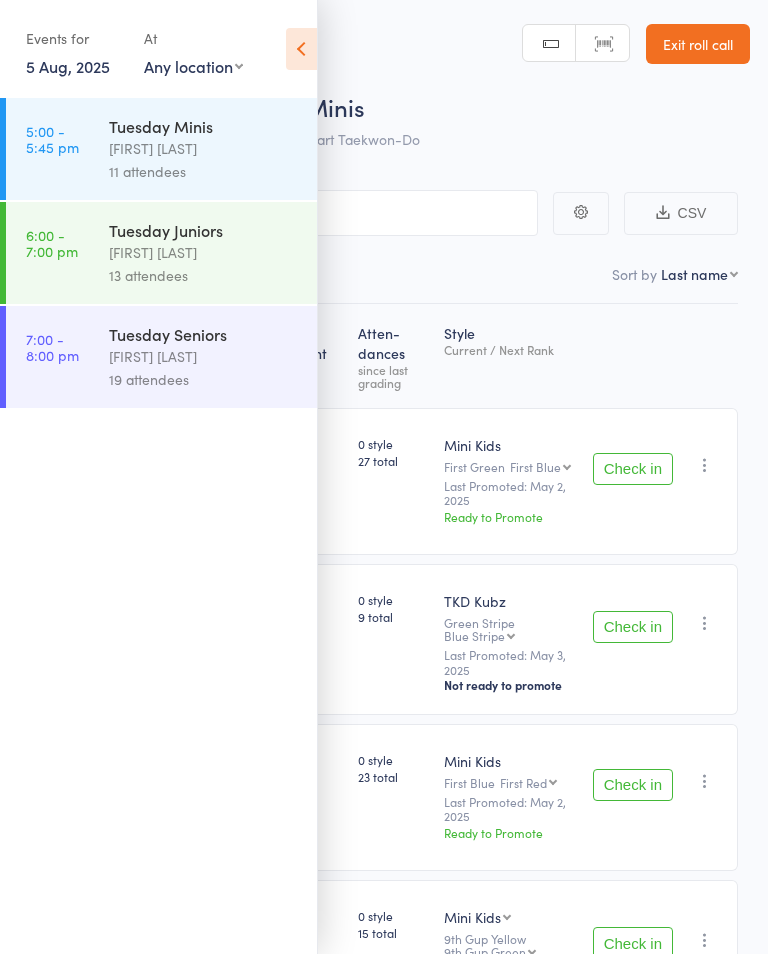 click on "Tuesday Juniors" at bounding box center [204, 230] 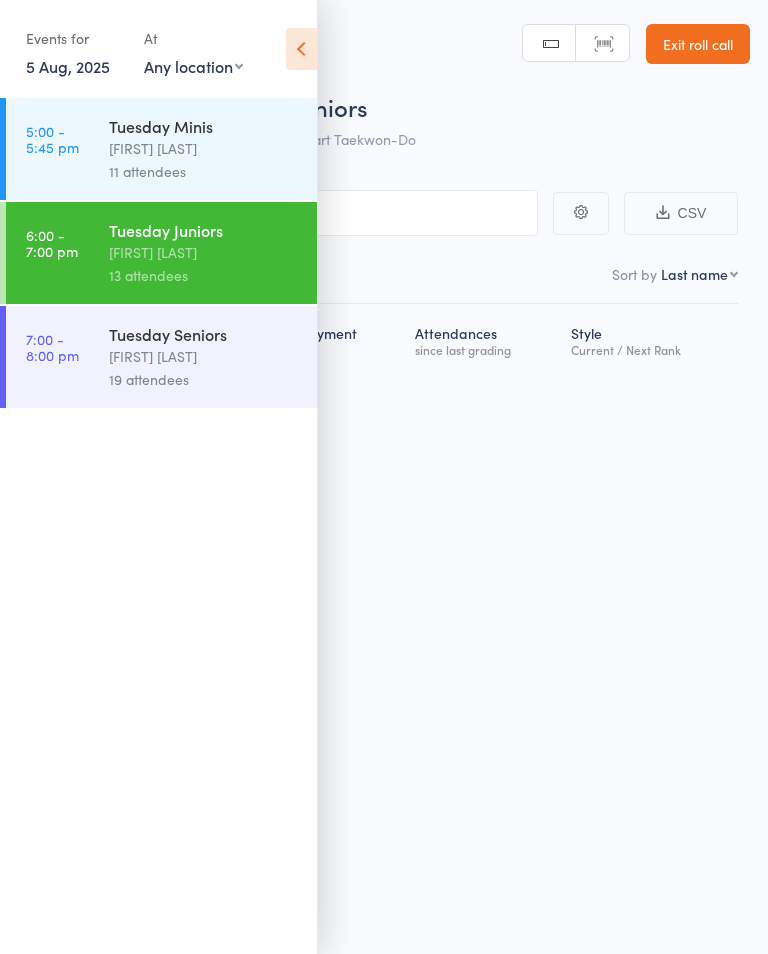 click at bounding box center (301, 49) 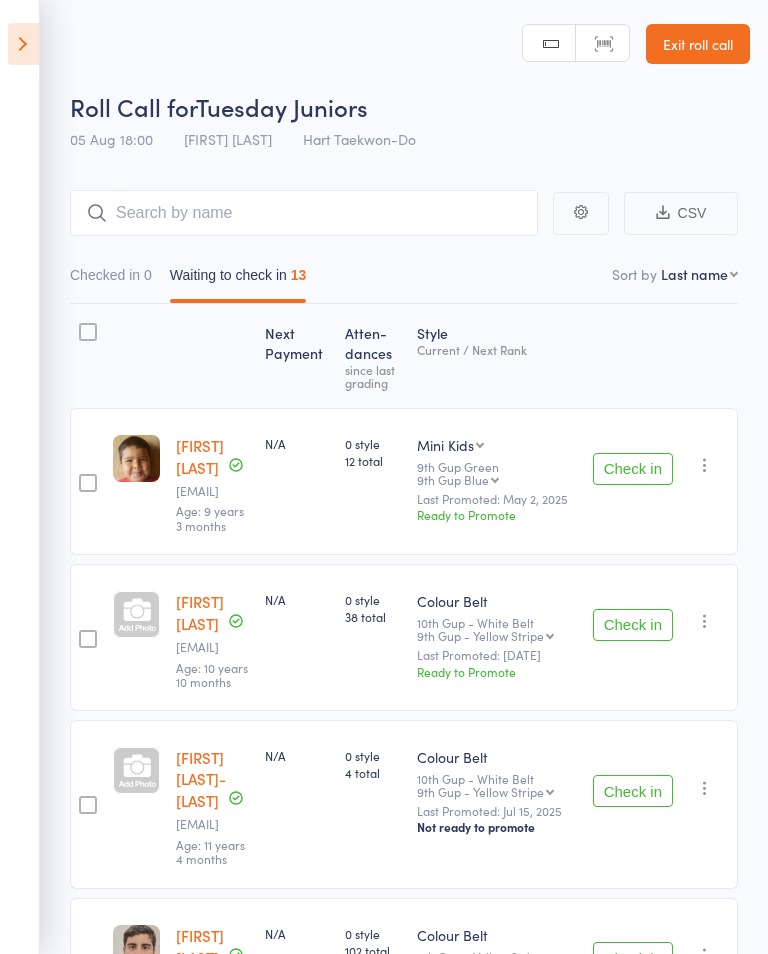 click on "Check in" at bounding box center [633, 469] 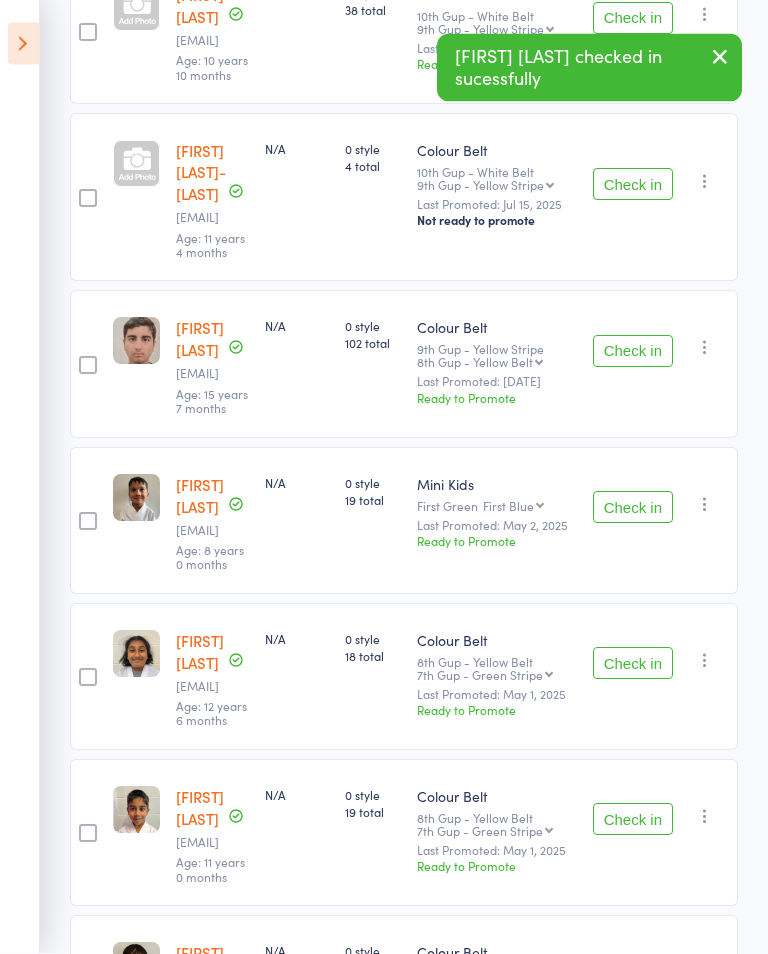 scroll, scrollTop: 451, scrollLeft: 0, axis: vertical 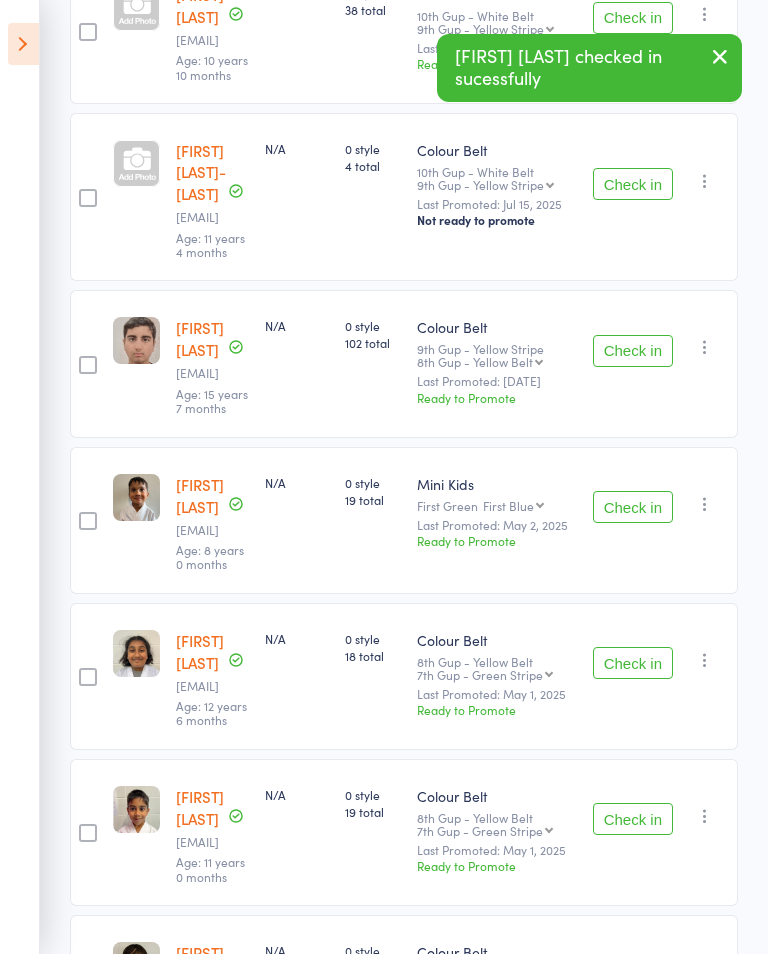 click on "Check in" at bounding box center [633, 507] 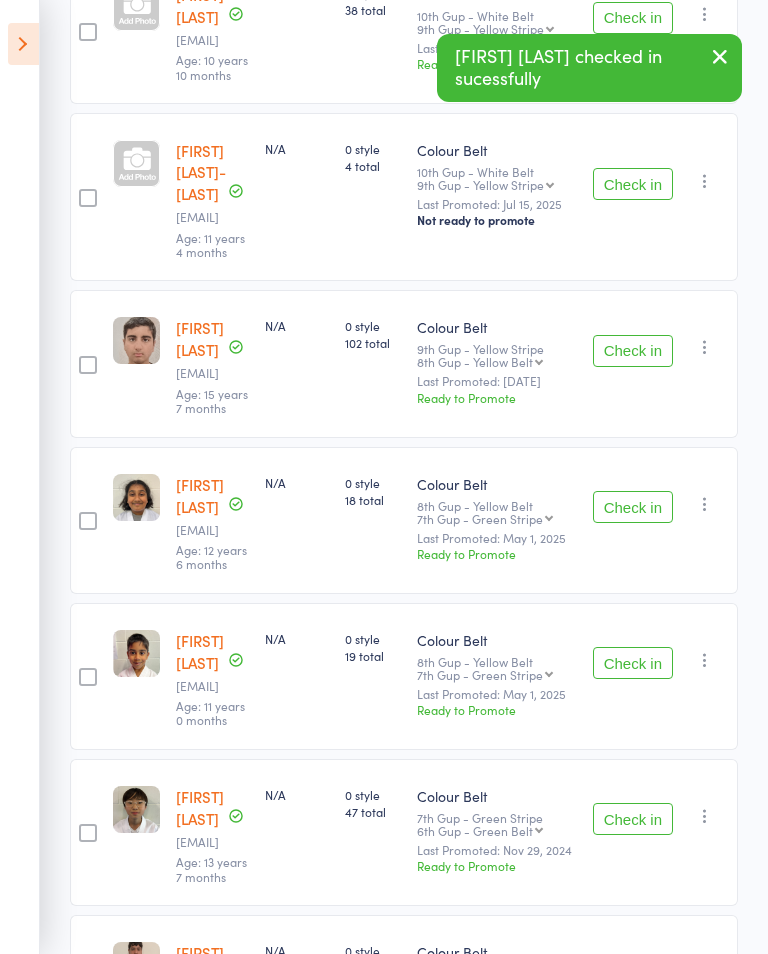 click on "Check in" at bounding box center [633, 507] 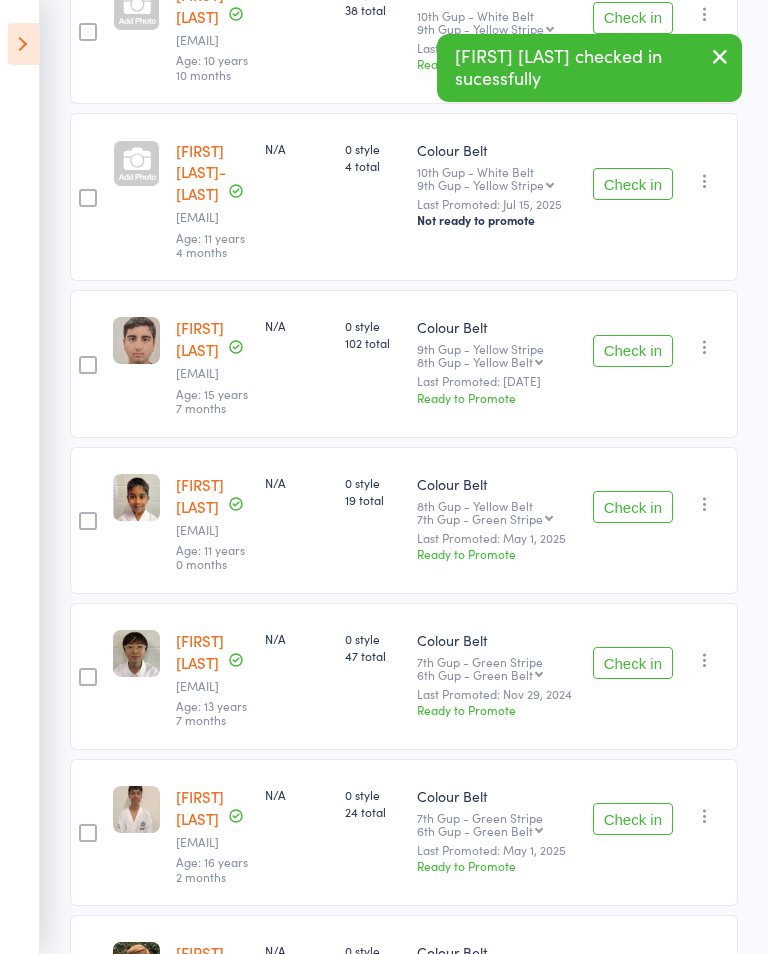 click on "Check in" at bounding box center [633, 507] 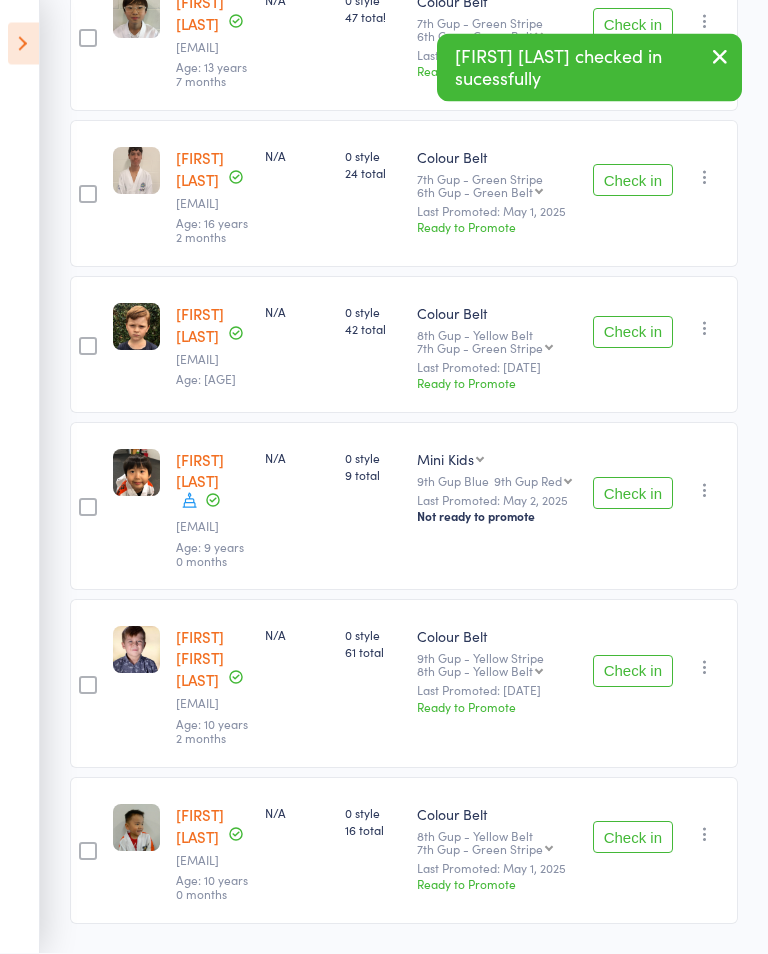 scroll, scrollTop: 961, scrollLeft: 0, axis: vertical 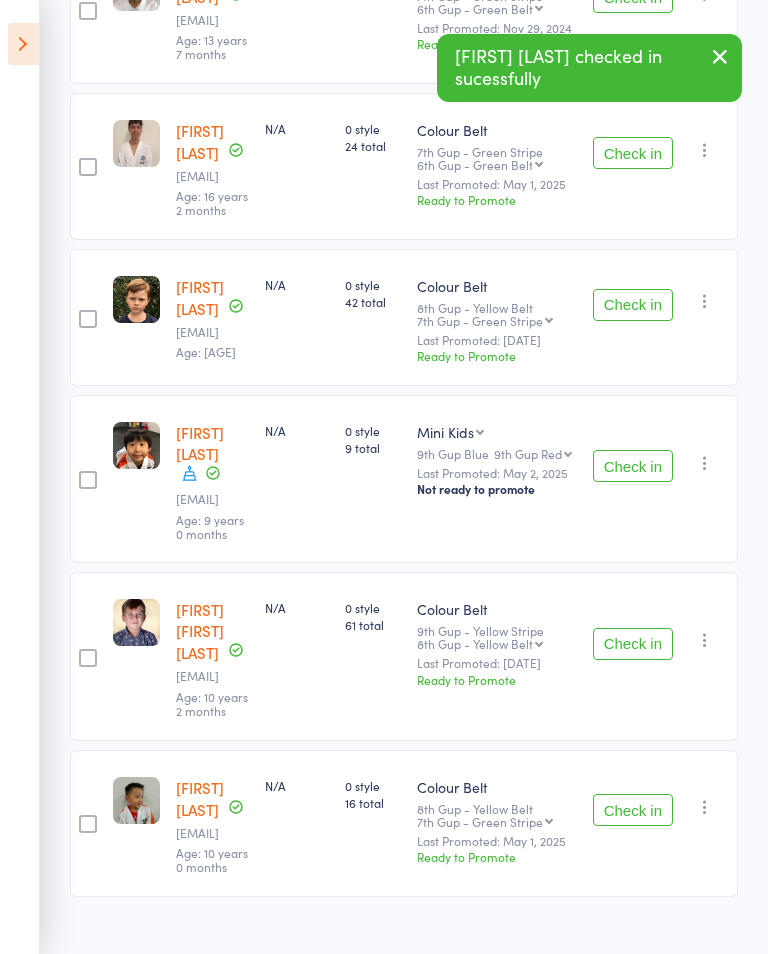 click on "Check in" at bounding box center (633, 644) 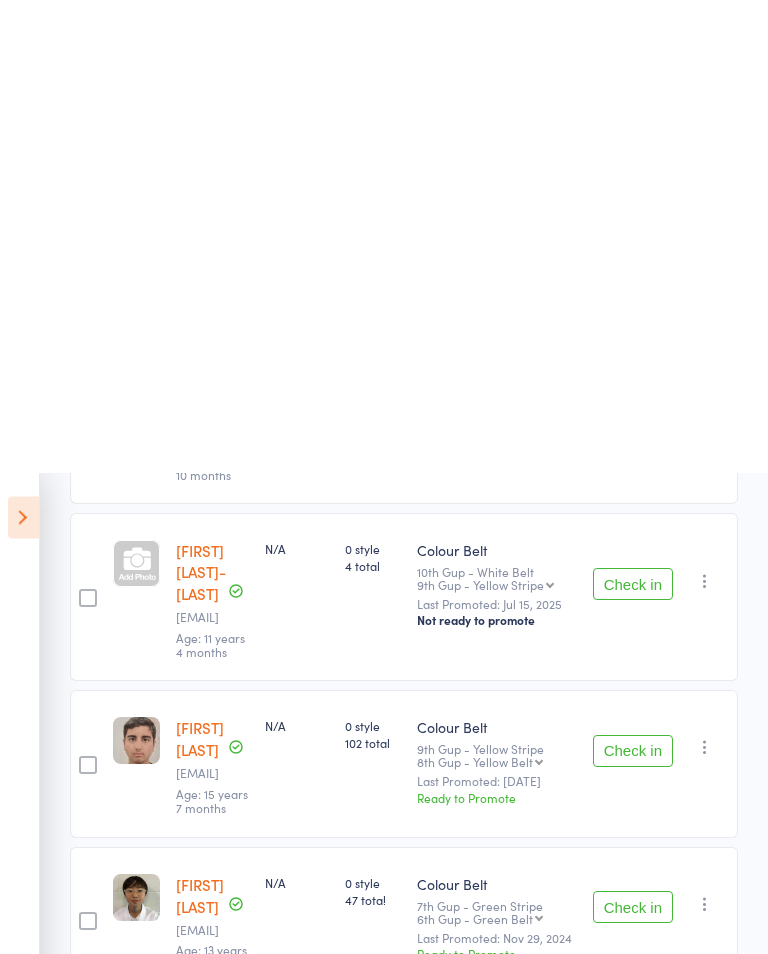 scroll, scrollTop: 0, scrollLeft: 0, axis: both 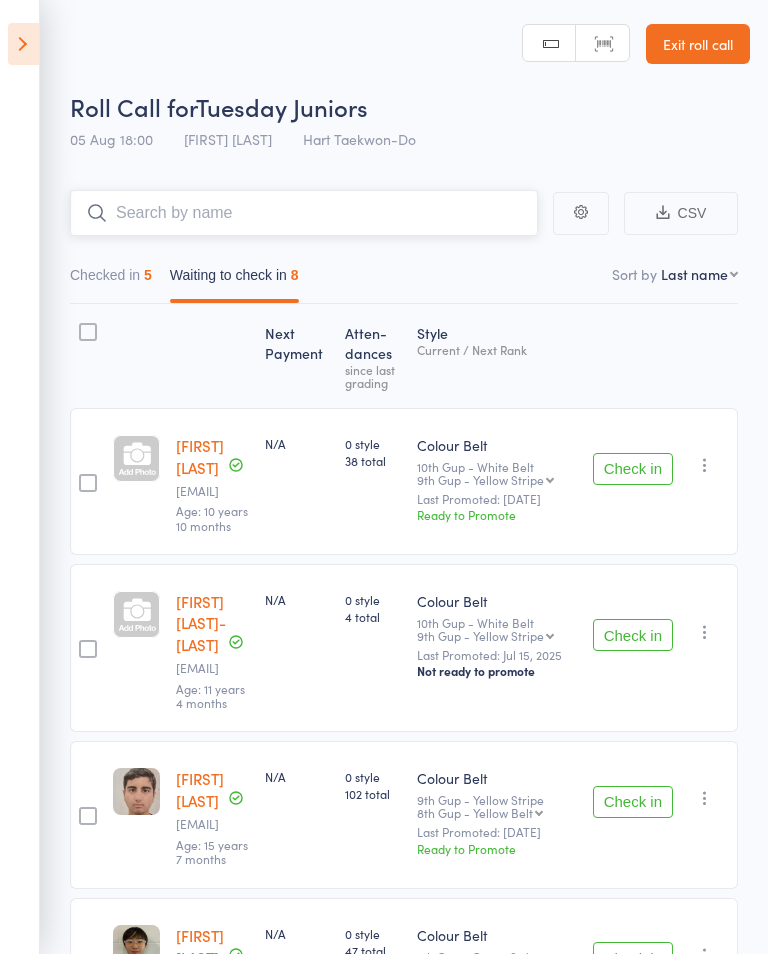 click at bounding box center (304, 213) 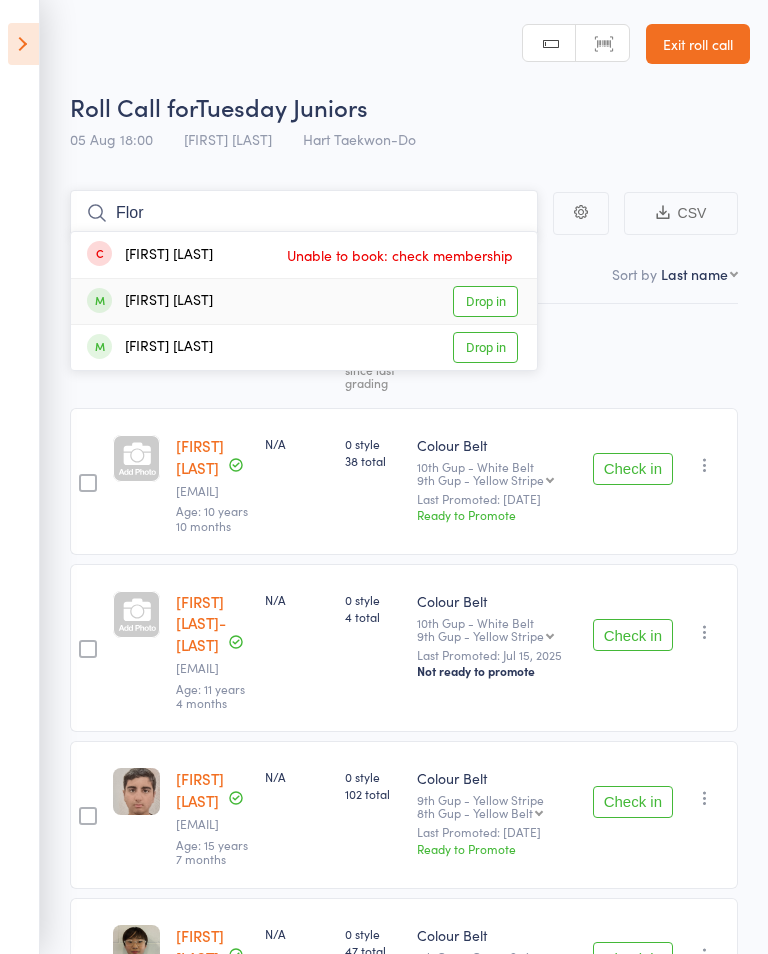 type on "Flor" 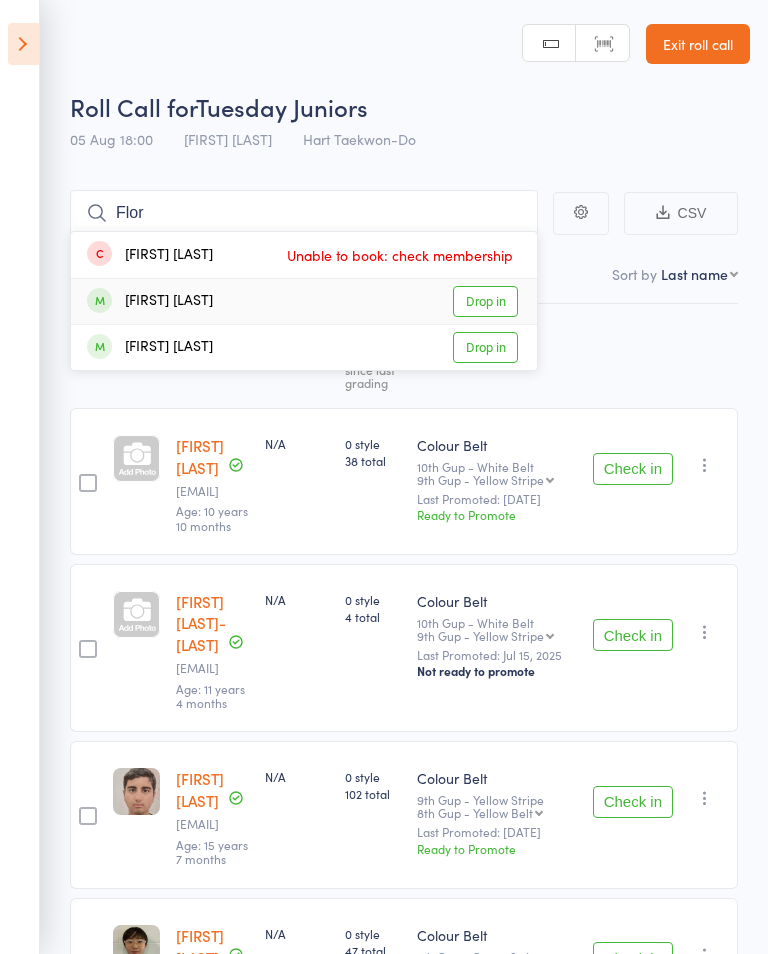 click on "Drop in" at bounding box center (485, 301) 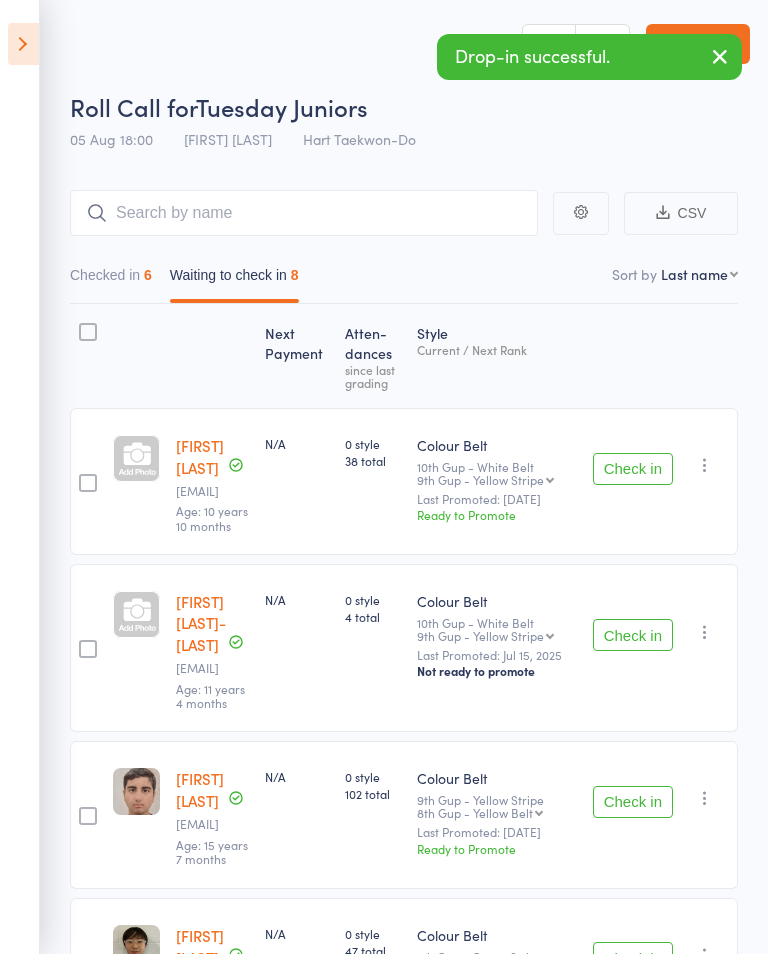 click on "Check in" at bounding box center (633, 469) 